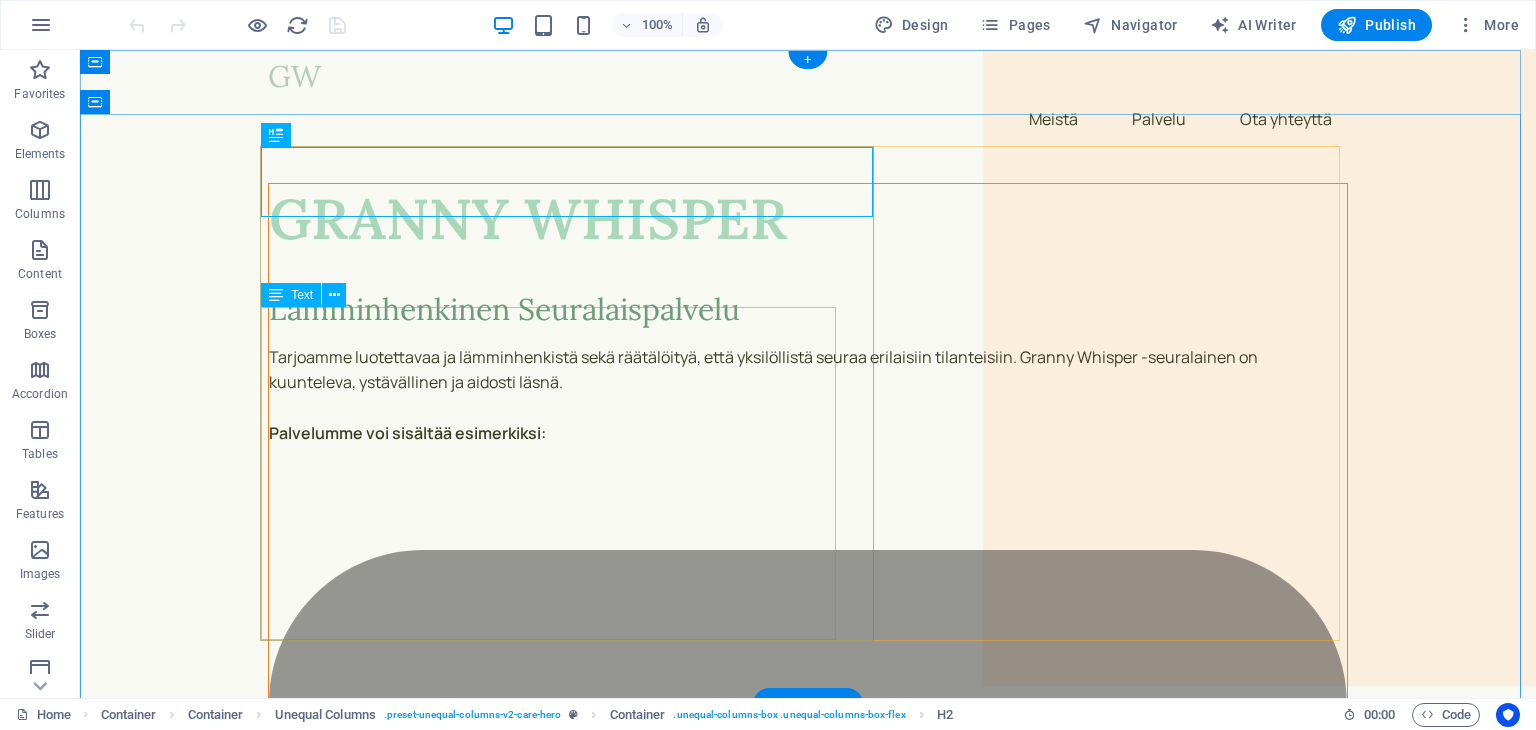 scroll, scrollTop: 0, scrollLeft: 0, axis: both 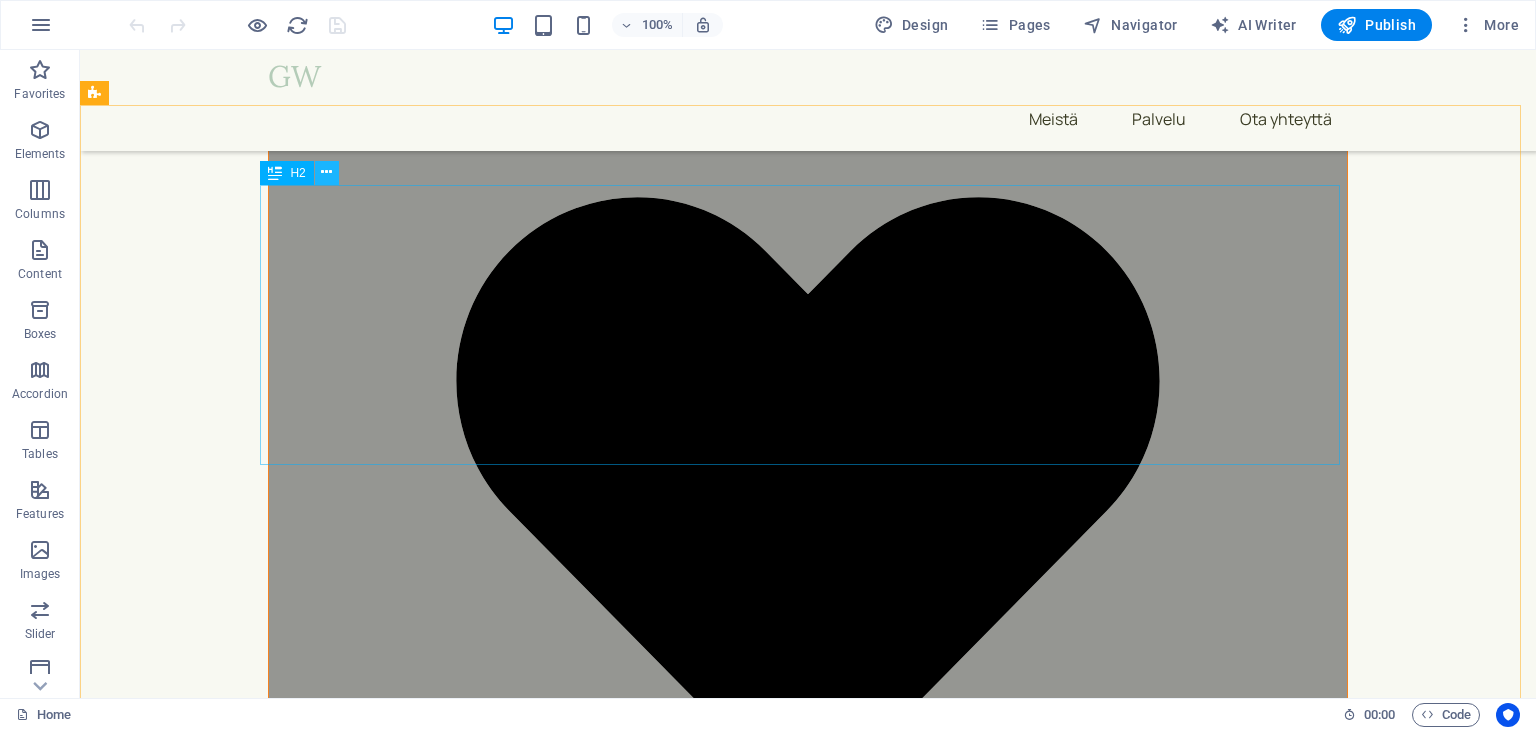 click at bounding box center (326, 172) 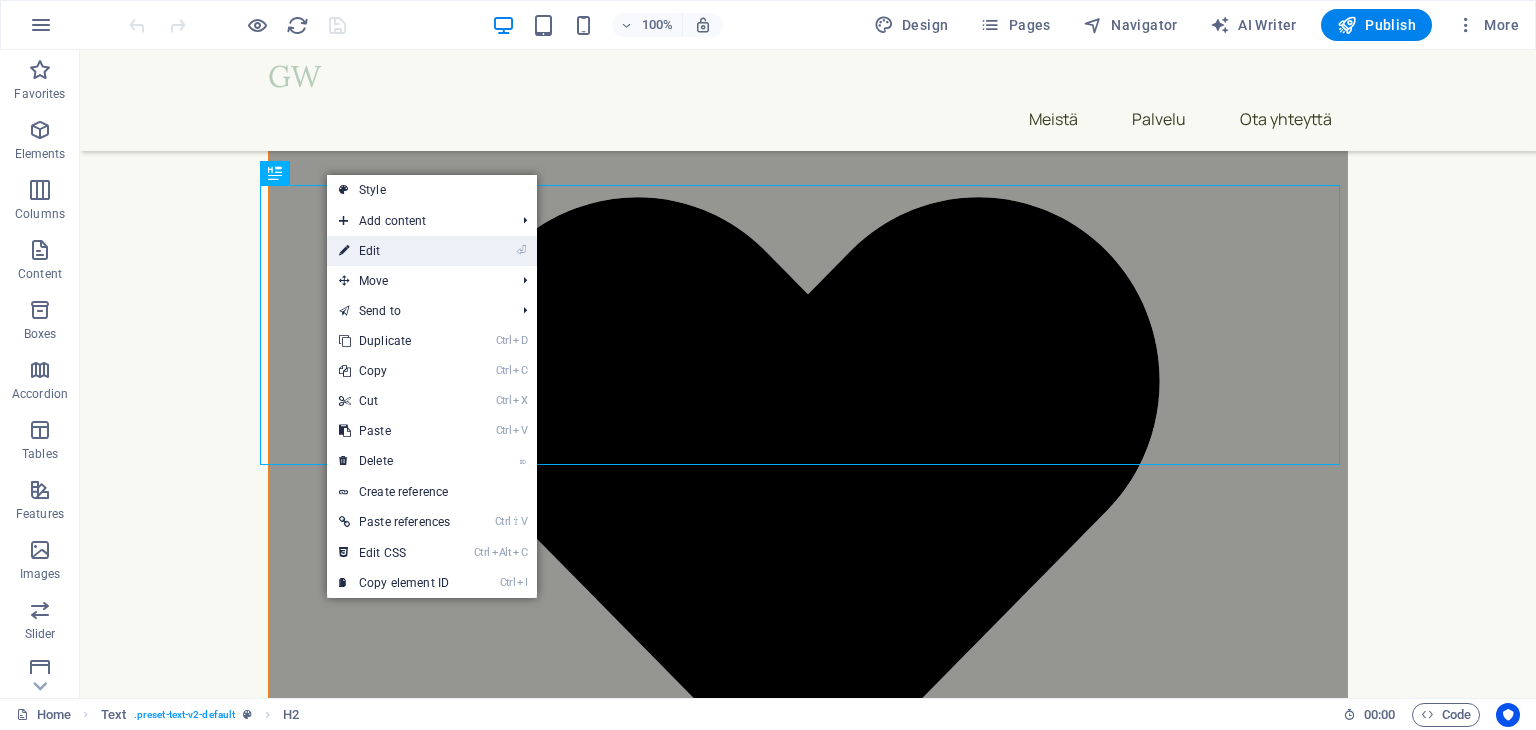 click on "⏎  Edit" at bounding box center (394, 251) 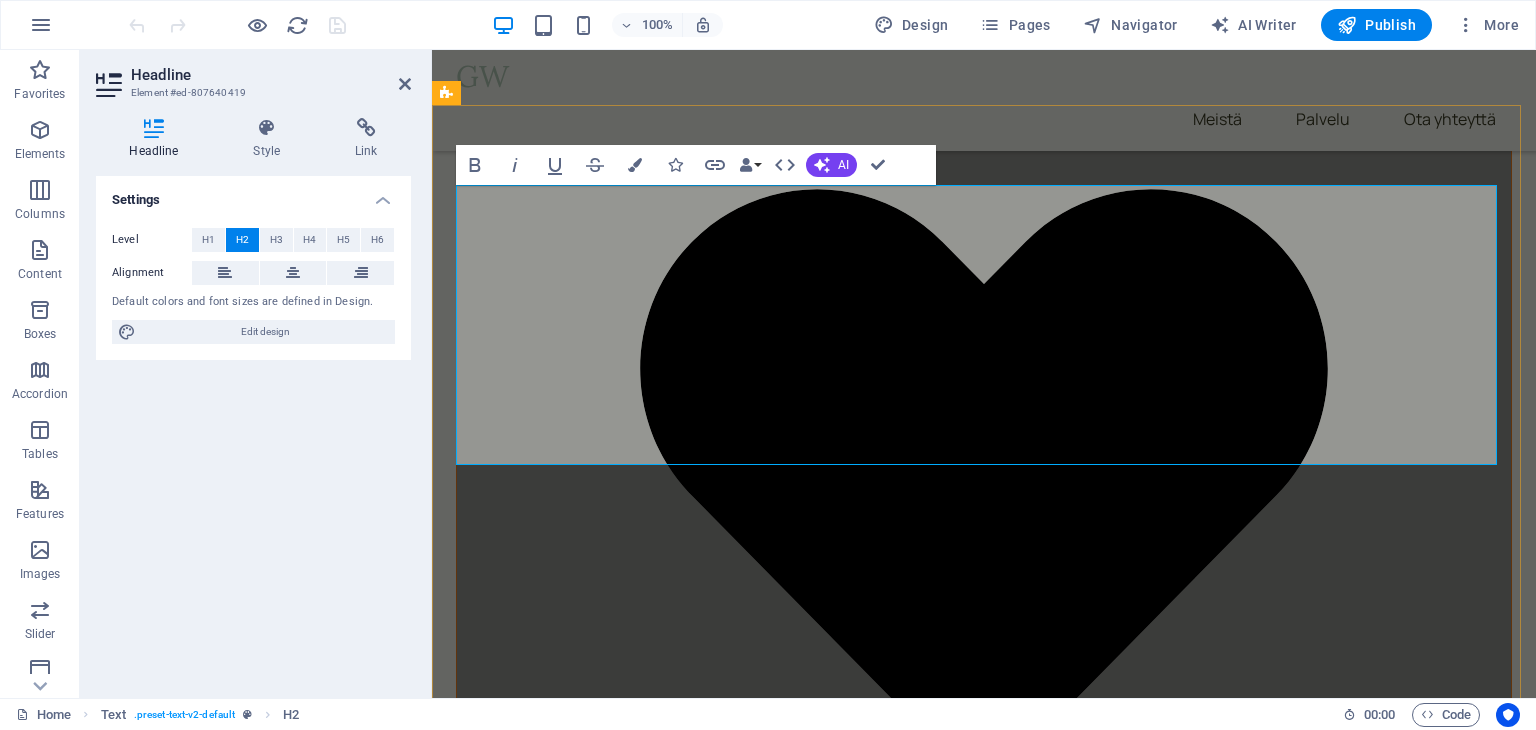 click on "Varaa veloitukseton tutustumiskäynti! Soita [PHONE] Lähetä viesti: [EMAIL]" at bounding box center [984, 12664] 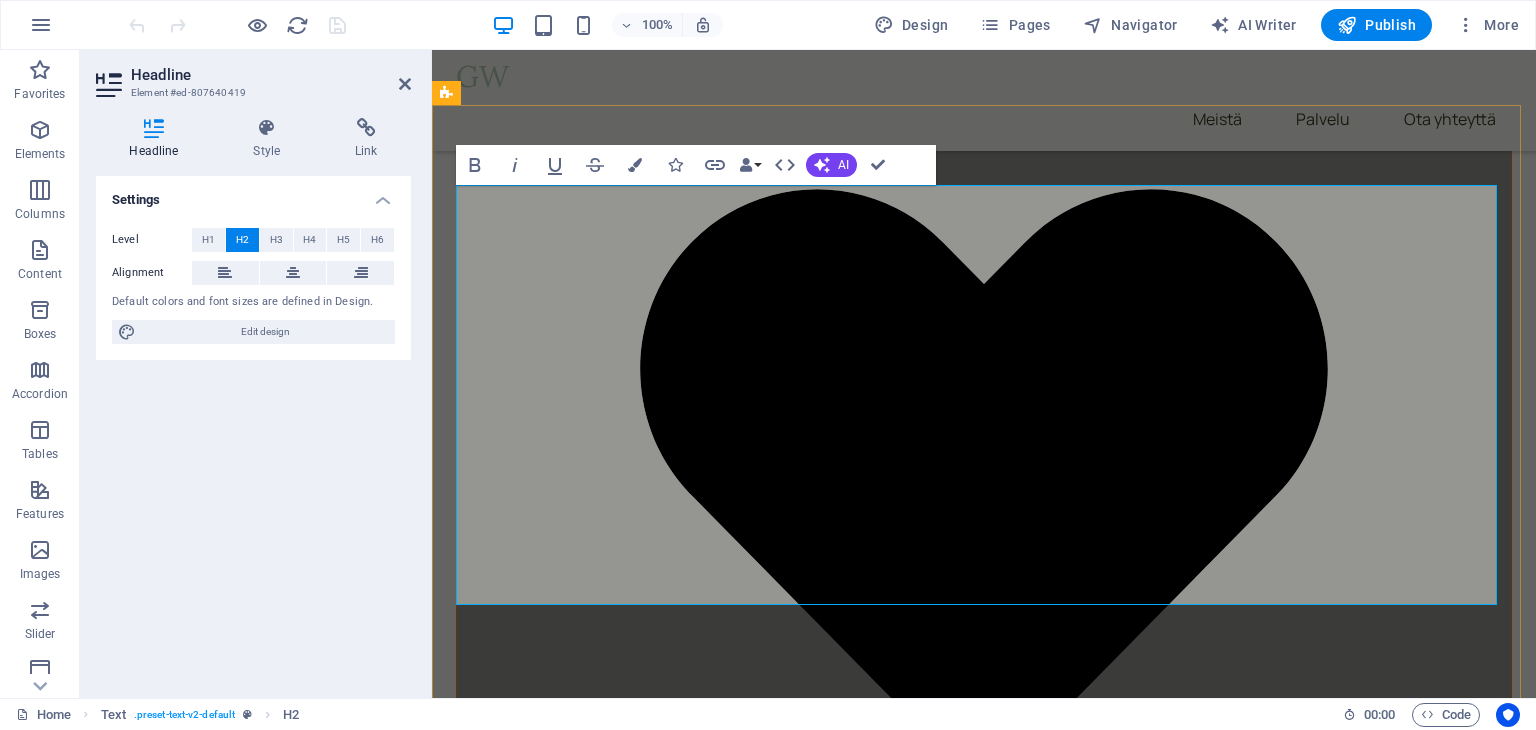 type 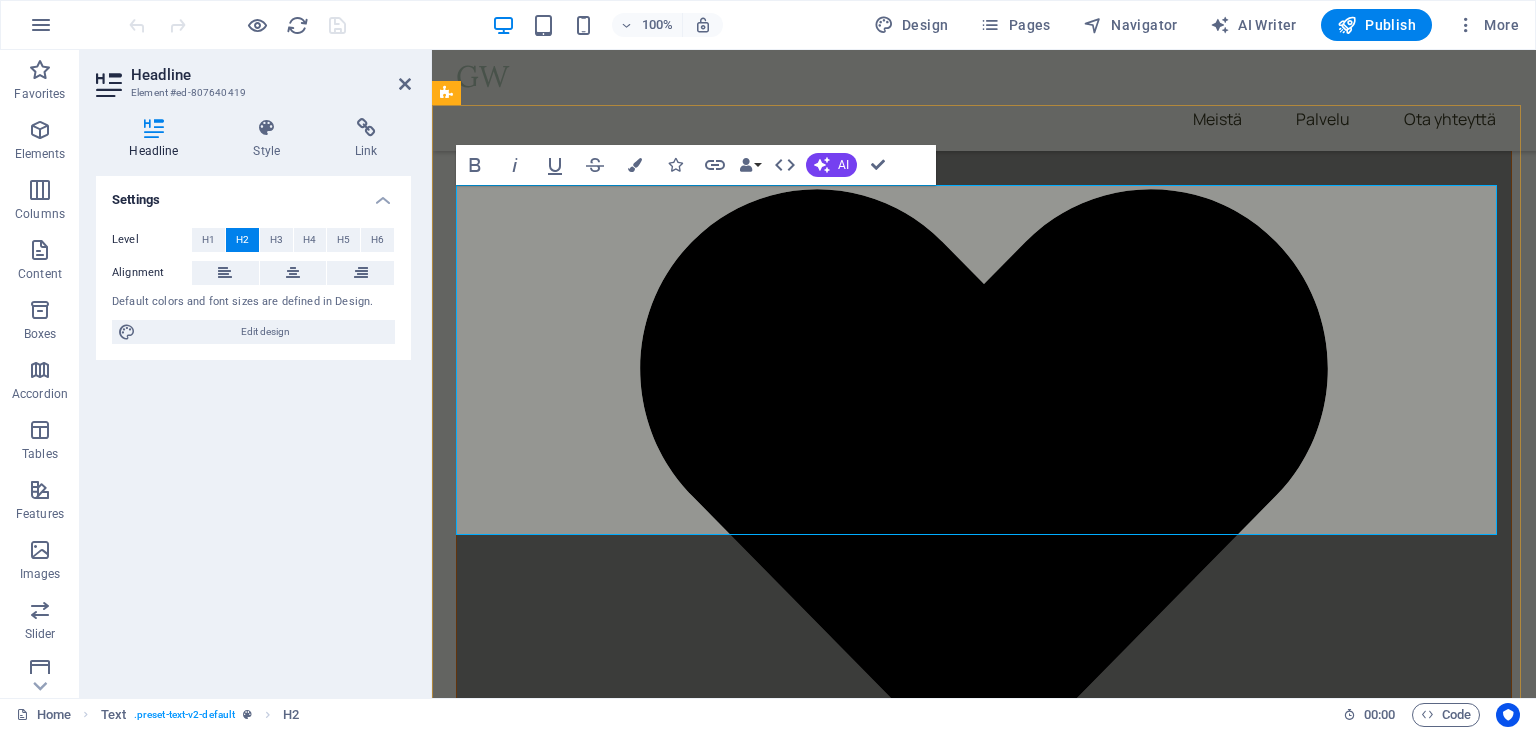 click on "Varaa veloitukseton tutustumiskäynti! ‌ Soita [PHONE] Lähetä viesti: [EMAIL]" at bounding box center (984, 12699) 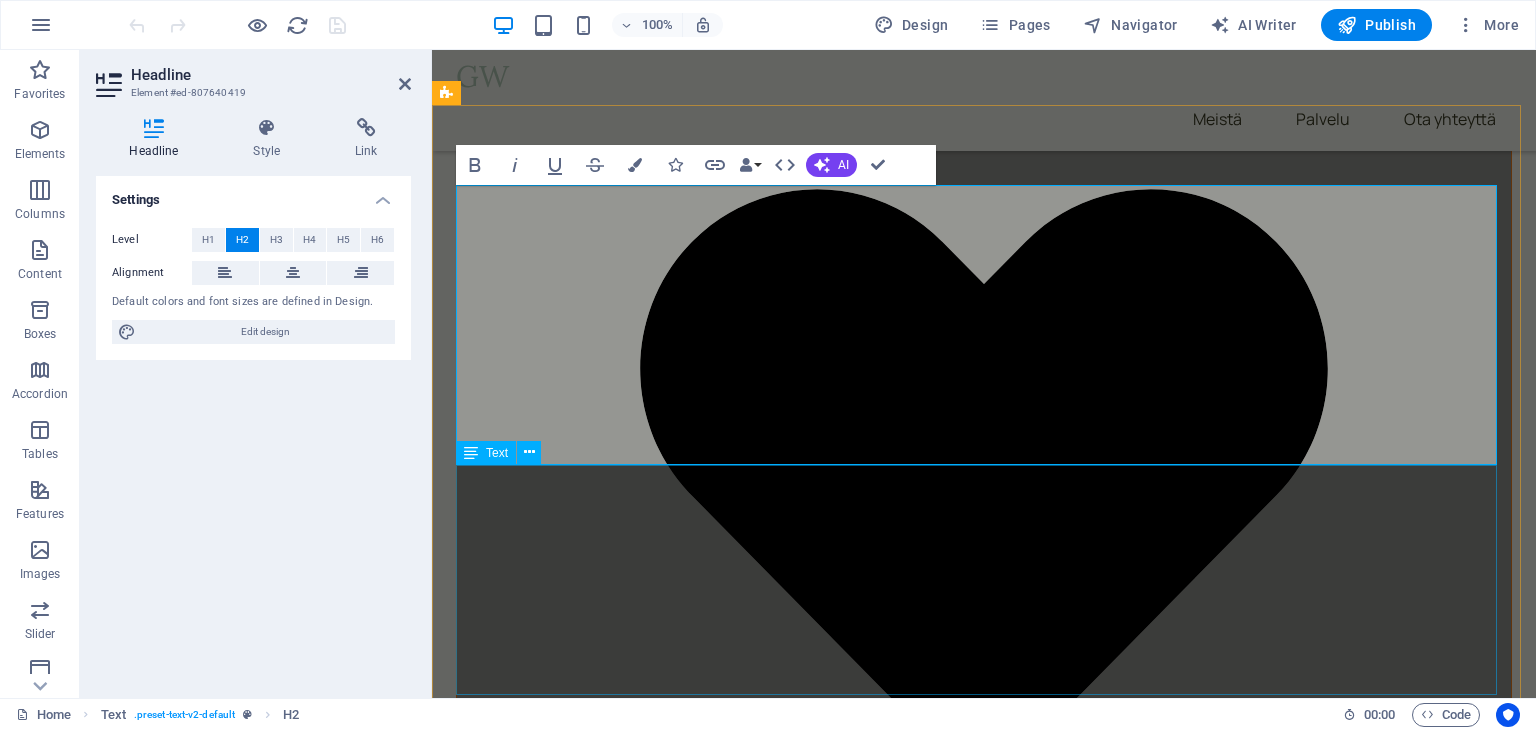 click on "Meillä on ilo tarjota sinulle ainutlaatuinen mahdollisuus tutustua palveluihimme ilman sitoumuksia. Haluamme, että voit tehdä päätöksesi rauhassa ja veloituksettomalla tutustumiskäynnillä saat varmuuden päätöksentekosi tueksi. Varaa maksuton tutustumiskäyntisi jo tänään soittamalla meille numeroon [PHONE] tai lähettämällä viestiä sähköpostilla osoitteeseen; [EMAIL] Olemme valmiina palvelemaan sinua ja vastaamaan kaikkiin kysymyksiisi. Löydetään yhdessä juuri sinulle sopivat ratkaisut!" at bounding box center (984, 12919) 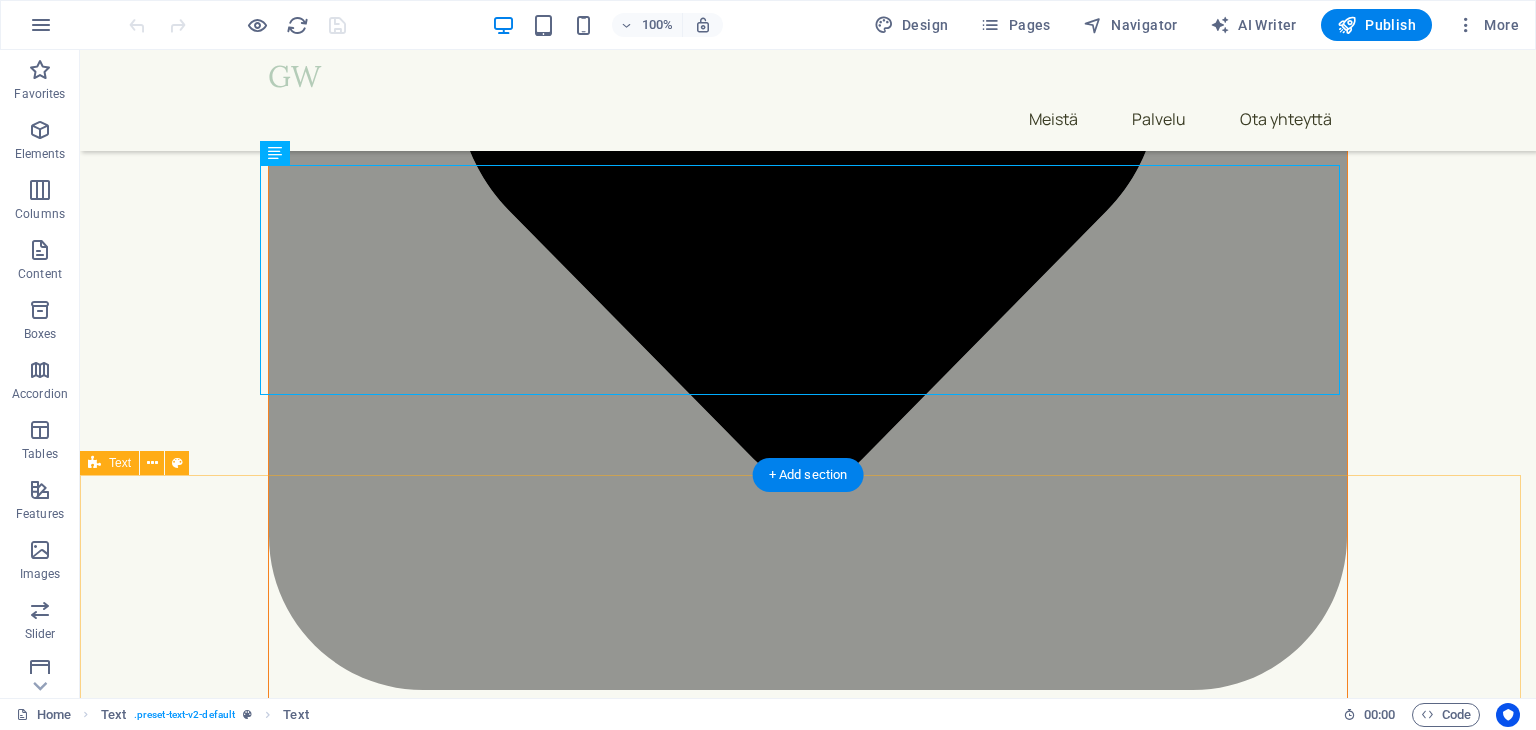 scroll, scrollTop: 1200, scrollLeft: 0, axis: vertical 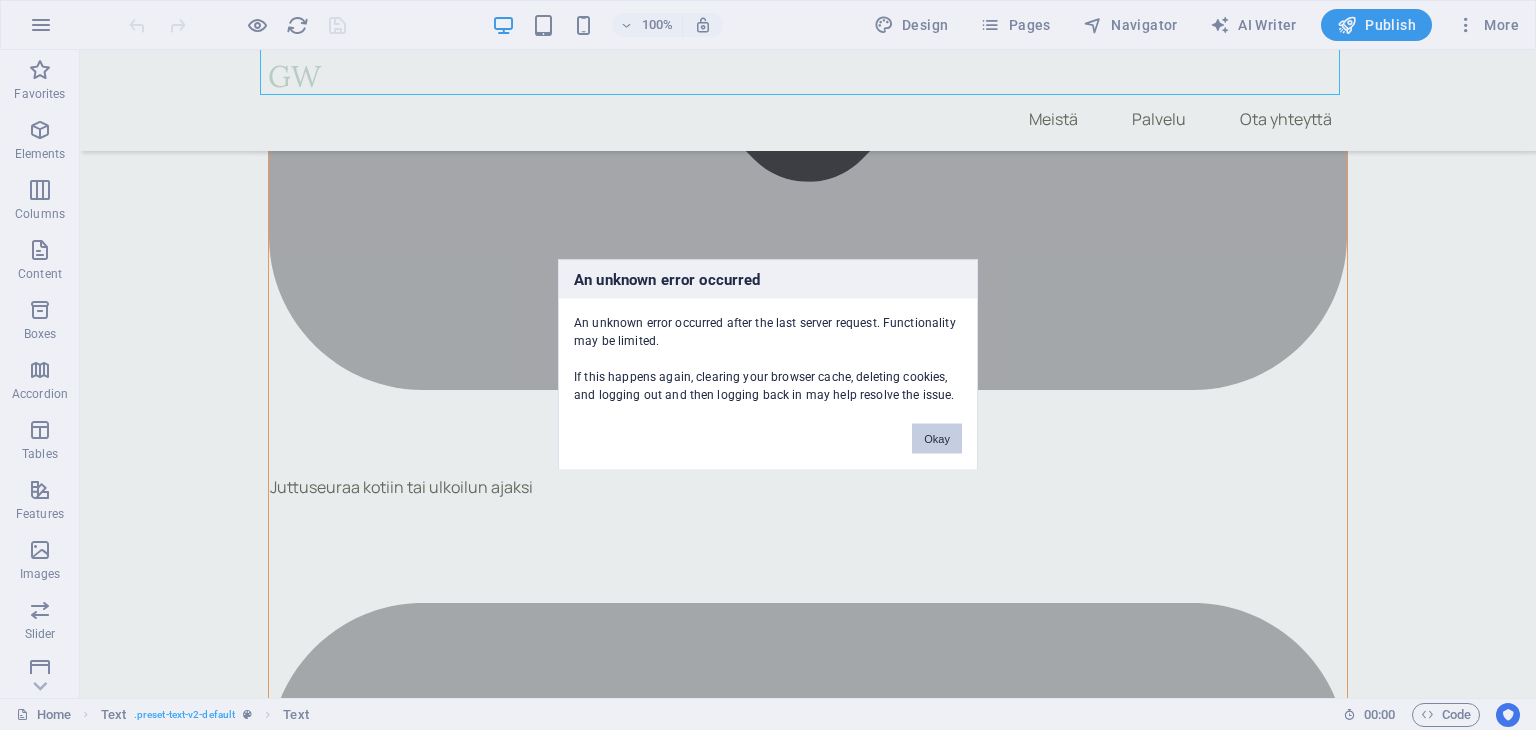 click on "Okay" at bounding box center [937, 439] 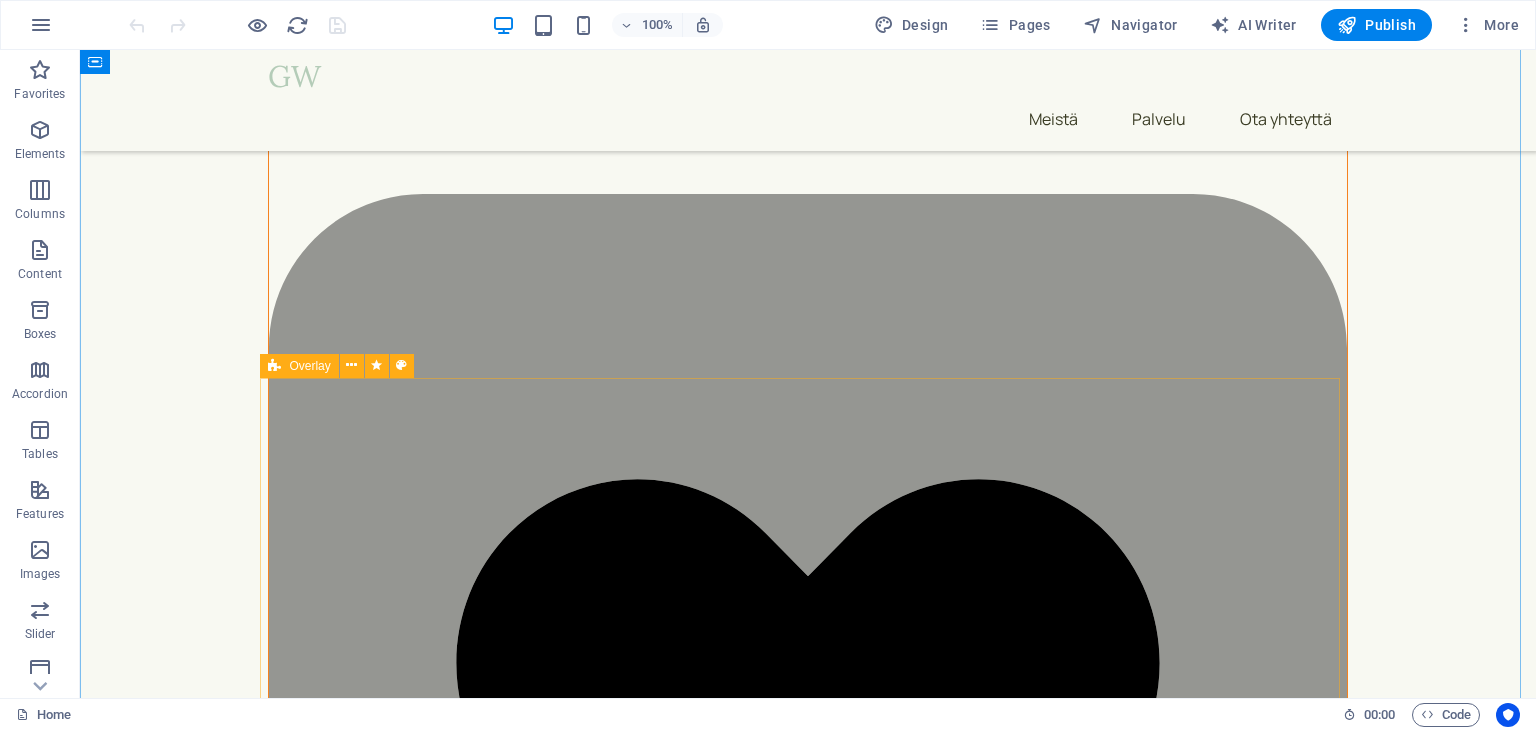 scroll, scrollTop: 3300, scrollLeft: 0, axis: vertical 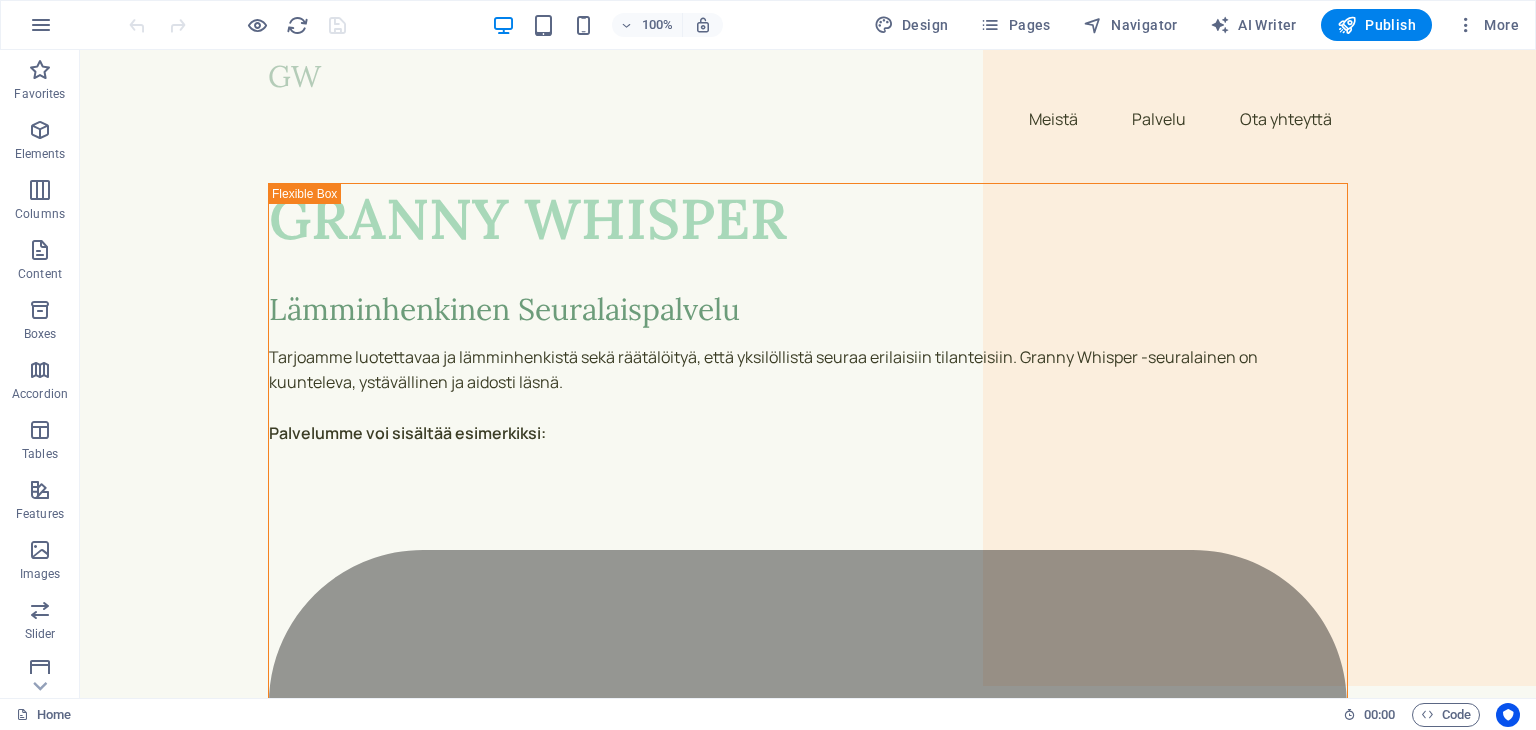 drag, startPoint x: 1528, startPoint y: 255, endPoint x: 1606, endPoint y: 55, distance: 214.67184 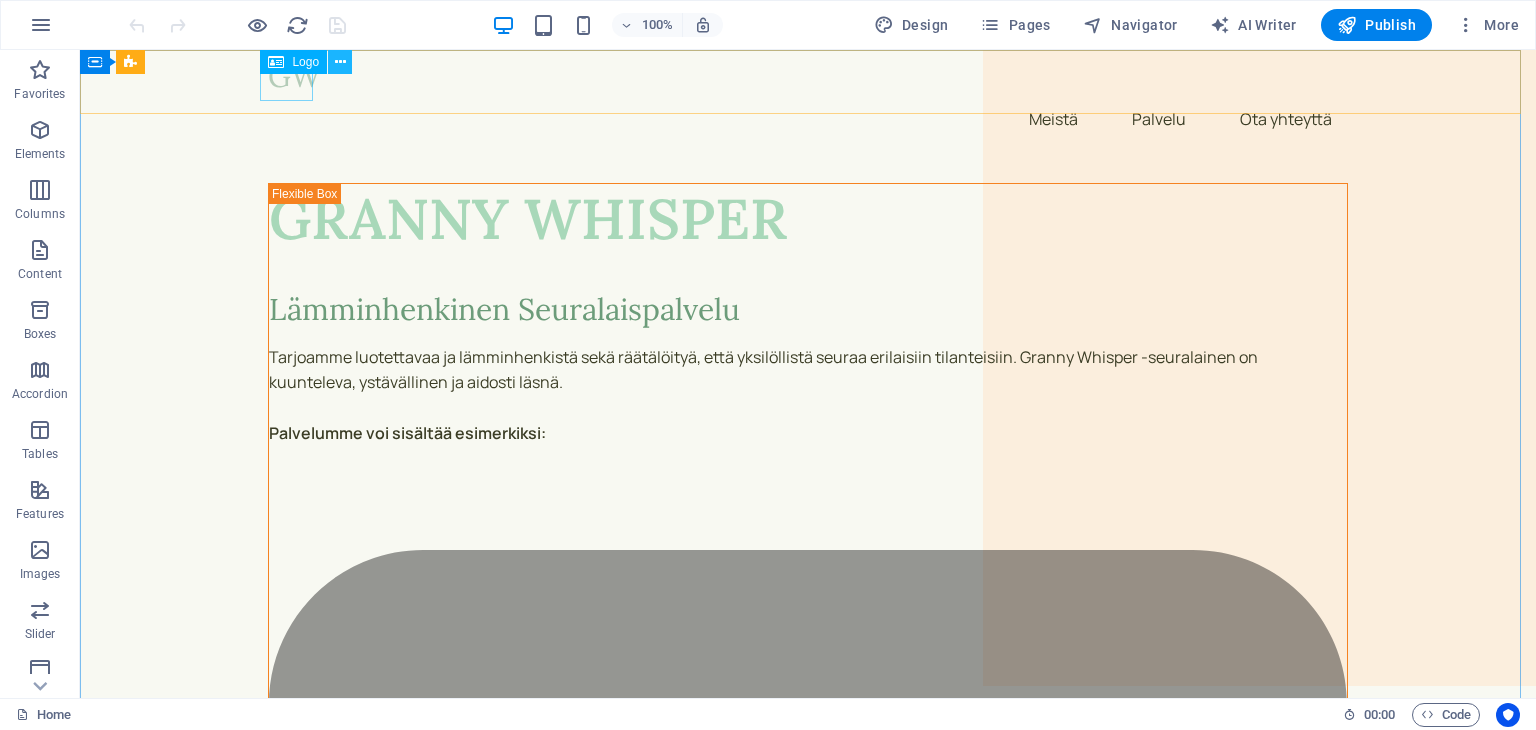 click at bounding box center [340, 62] 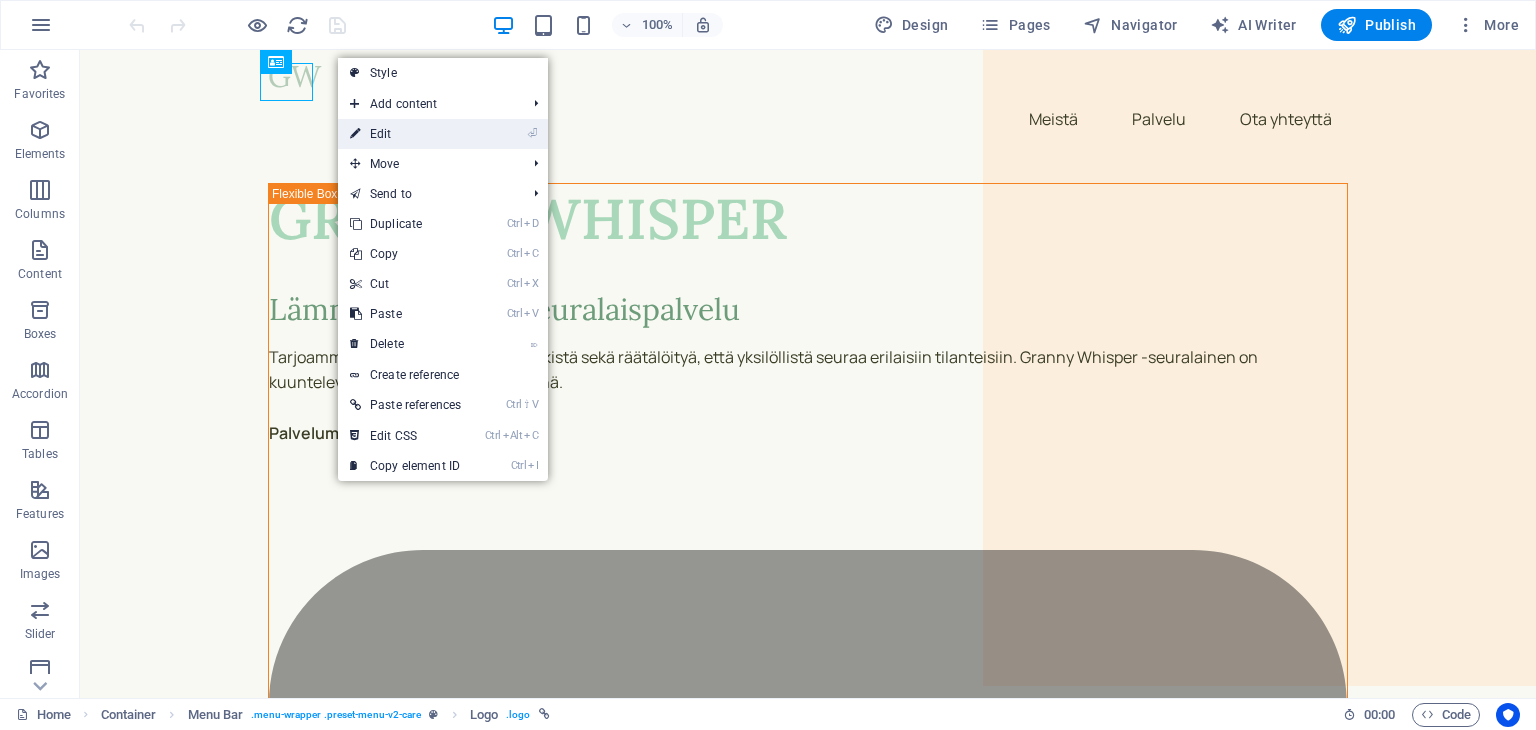 click on "⏎  Edit" at bounding box center (405, 134) 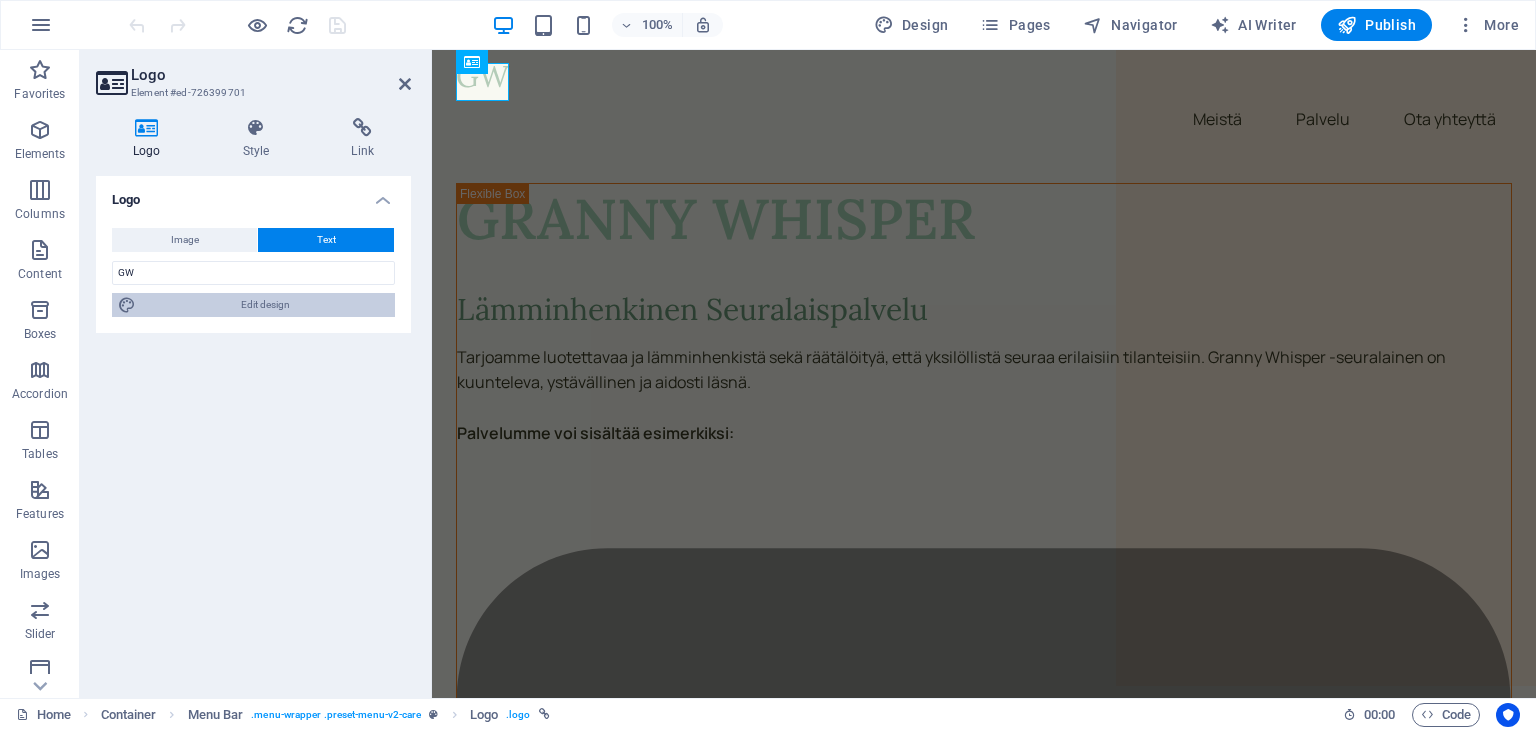 click on "Edit design" at bounding box center [265, 305] 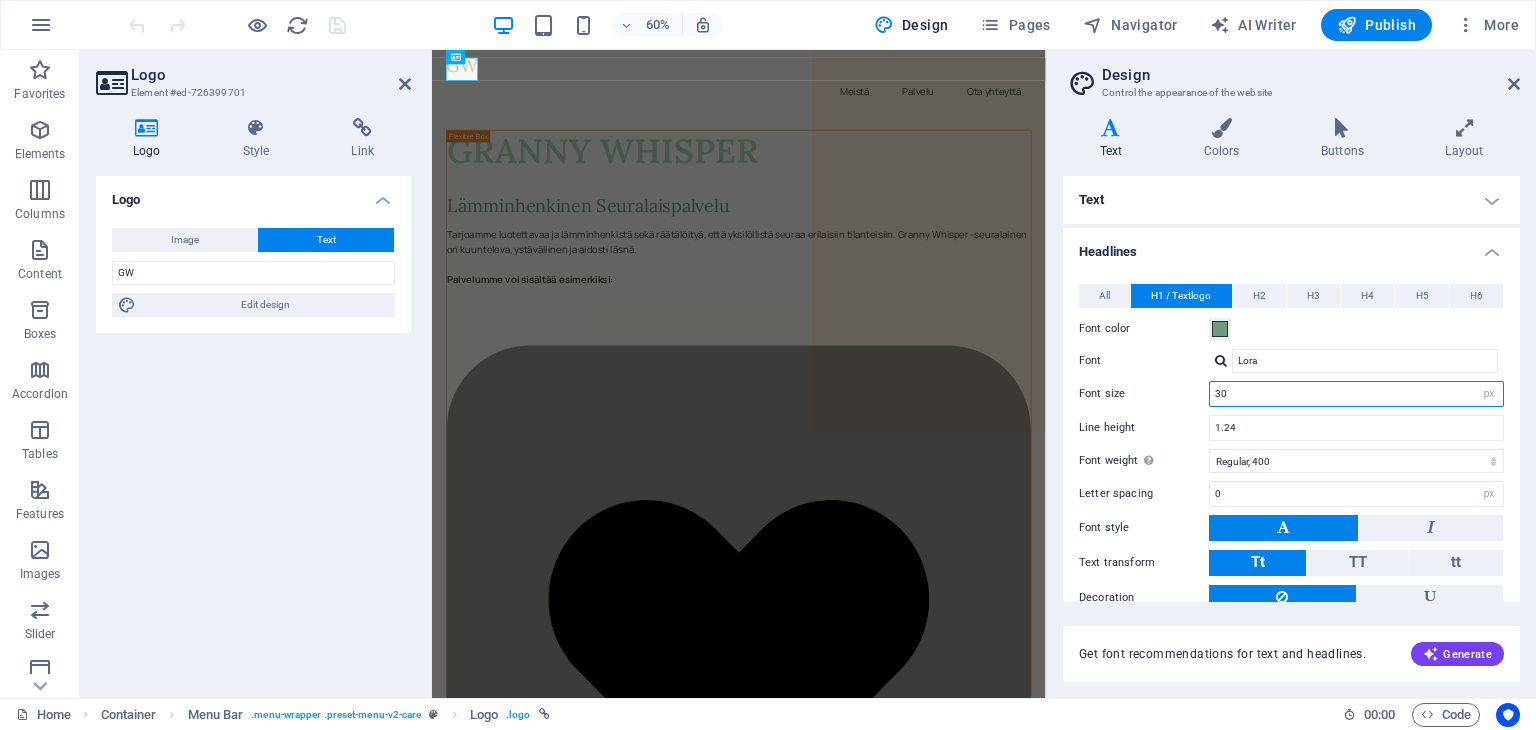 drag, startPoint x: 1236, startPoint y: 394, endPoint x: 1204, endPoint y: 397, distance: 32.140316 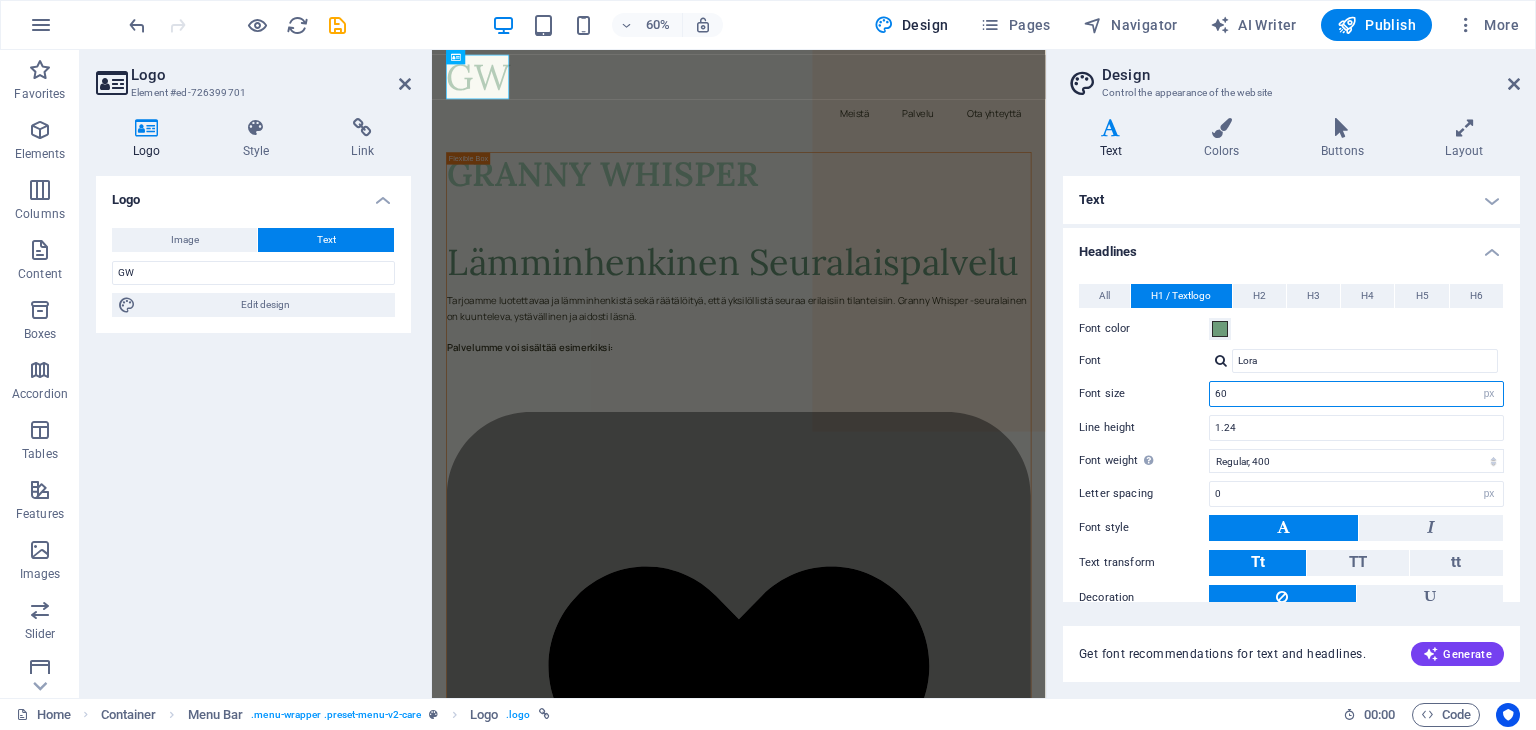 drag, startPoint x: 1233, startPoint y: 393, endPoint x: 1211, endPoint y: 393, distance: 22 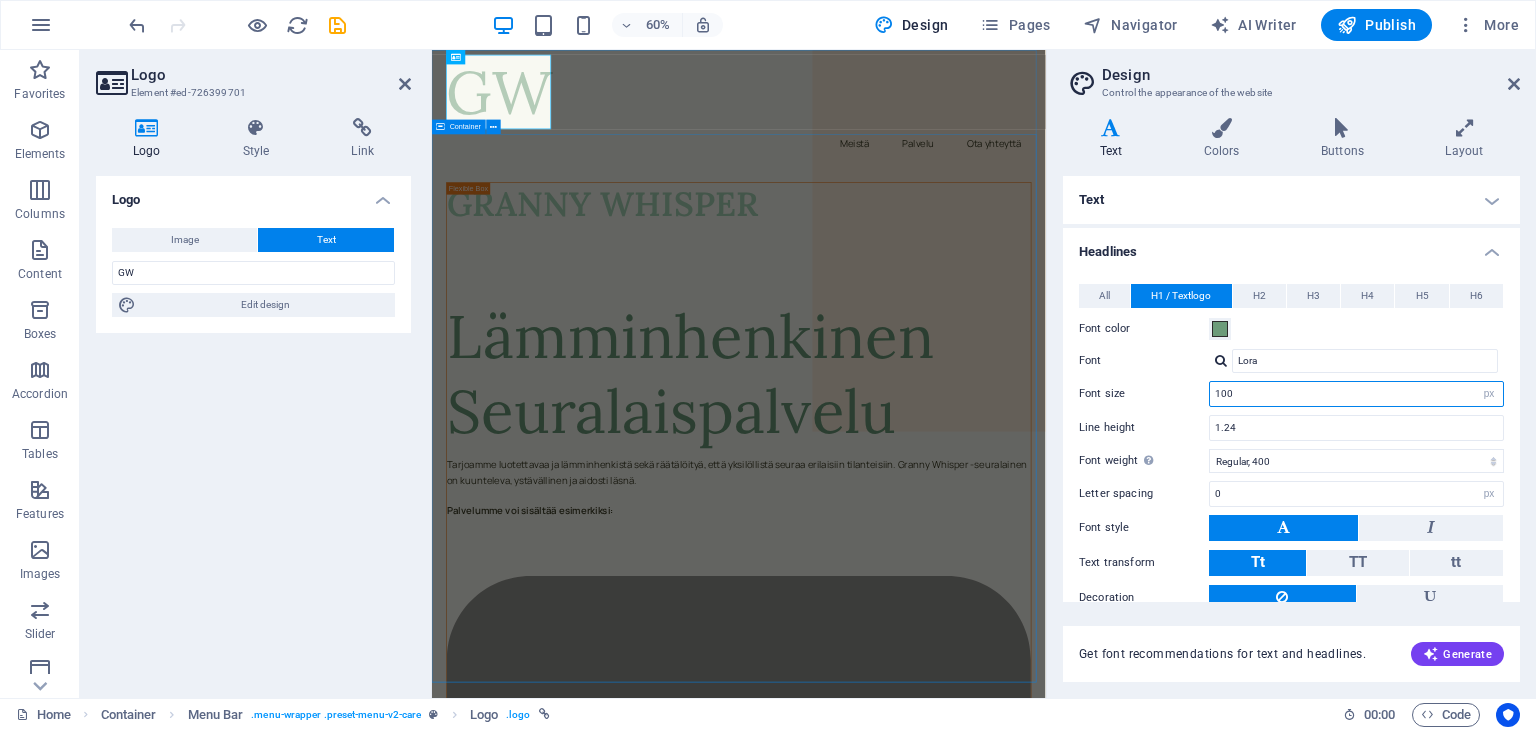 type on "100" 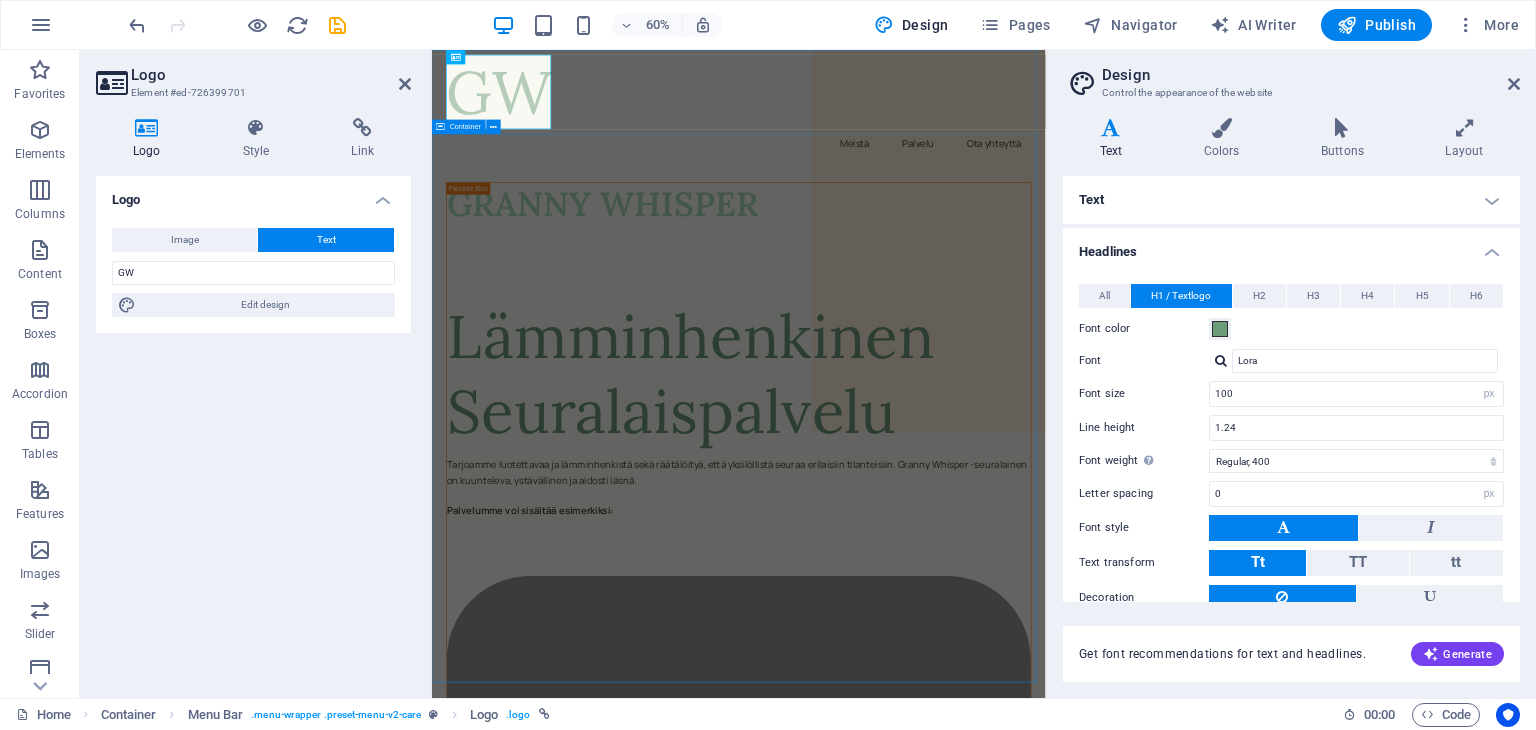 click on "GRANNY WHISPER ‌Lämminhenkinen Seuralaispalvelu Tarjoamme luotettavaa ja lämminhenkistä sekä räätälöityä, että yksilöllistä seuraa erilaisiin tilanteisiin. Granny Whisper -seuralainen on kuunteleva, ystävällinen ja aidosti läsnä. Palvelumme voi sisältää esimerkiksi:      Juttuseuraa kotiin tai ulkoilun ajaksi      Saattajapalvelua lääkärikäynnille tai kauppareissulle      Kahvitteluhetkiä, korttipelejä tai yhdessä lukemista      Apua pieniin arjen askareisiin      Mukaan teatteriin tai taidenäyttelyyn      Läsnäoloa – juuri sen verran kuin tarvitaan     Palvelumme räätälöidään aina asiakkaan toiveiden ja tarpeiden mukaan." at bounding box center (943, 6393) 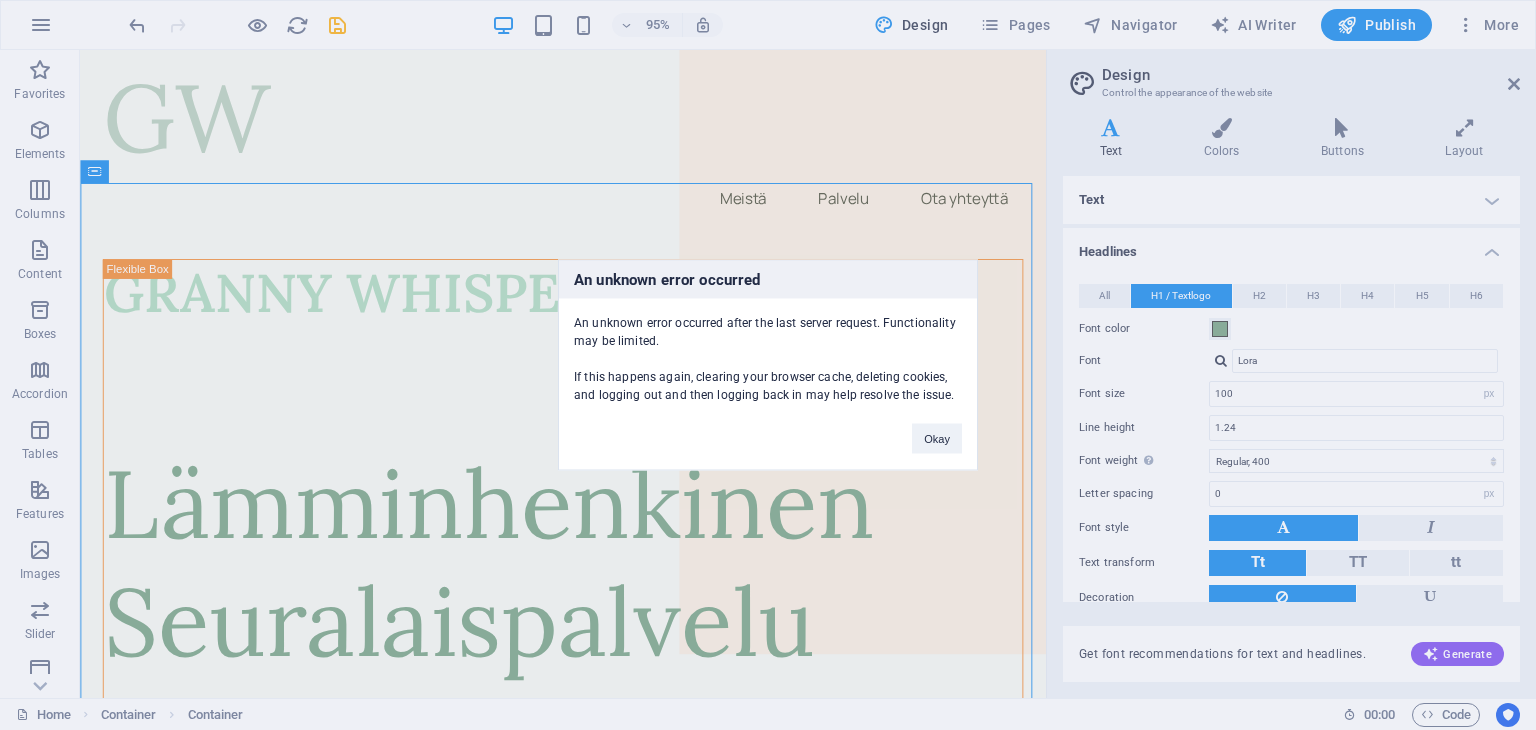 click on "An unknown error occurred An unknown error occurred after the last server request. Functionality may be limited.  If this happens again, clearing your browser cache, deleting cookies, and logging out and then logging back in may help resolve the issue. Okay" at bounding box center [768, 365] 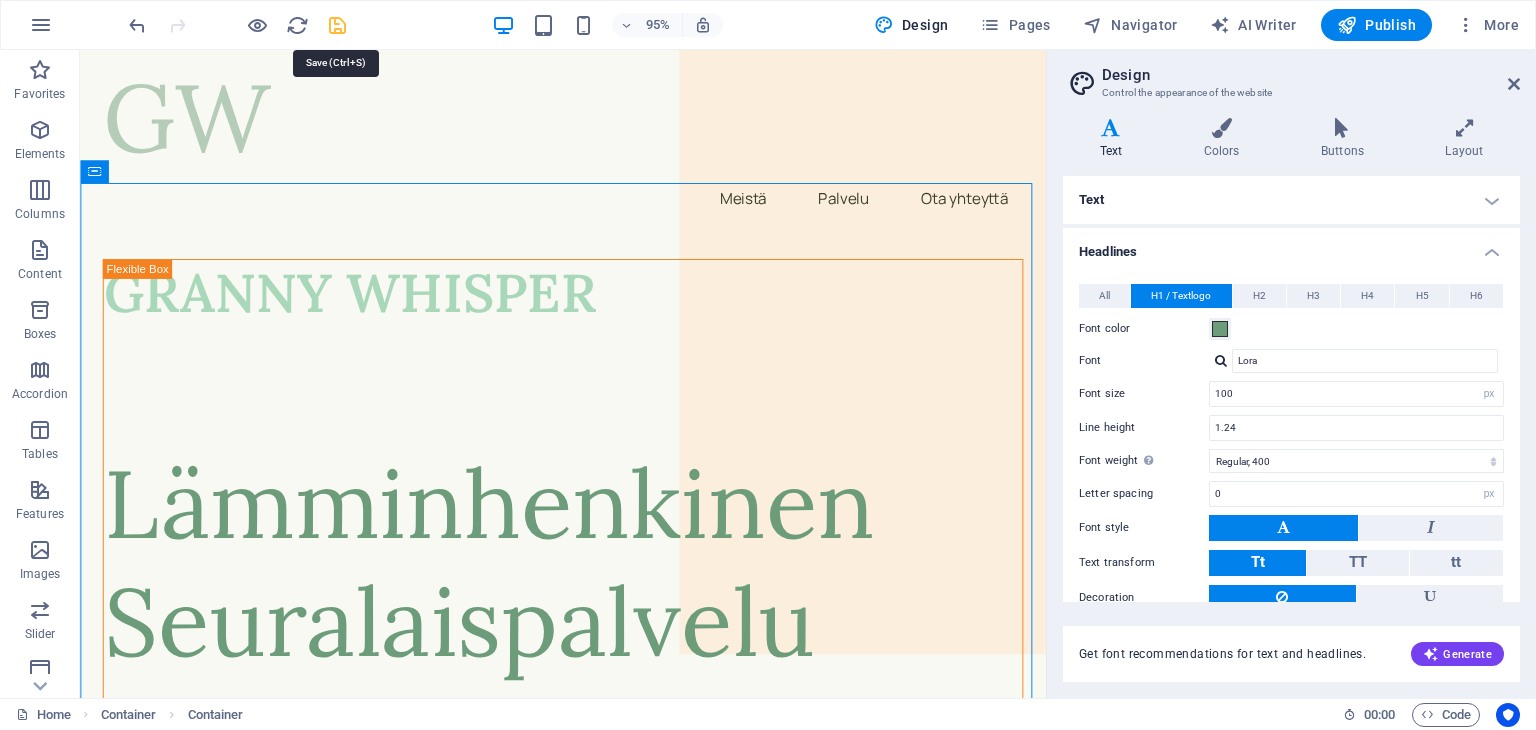 click at bounding box center (337, 25) 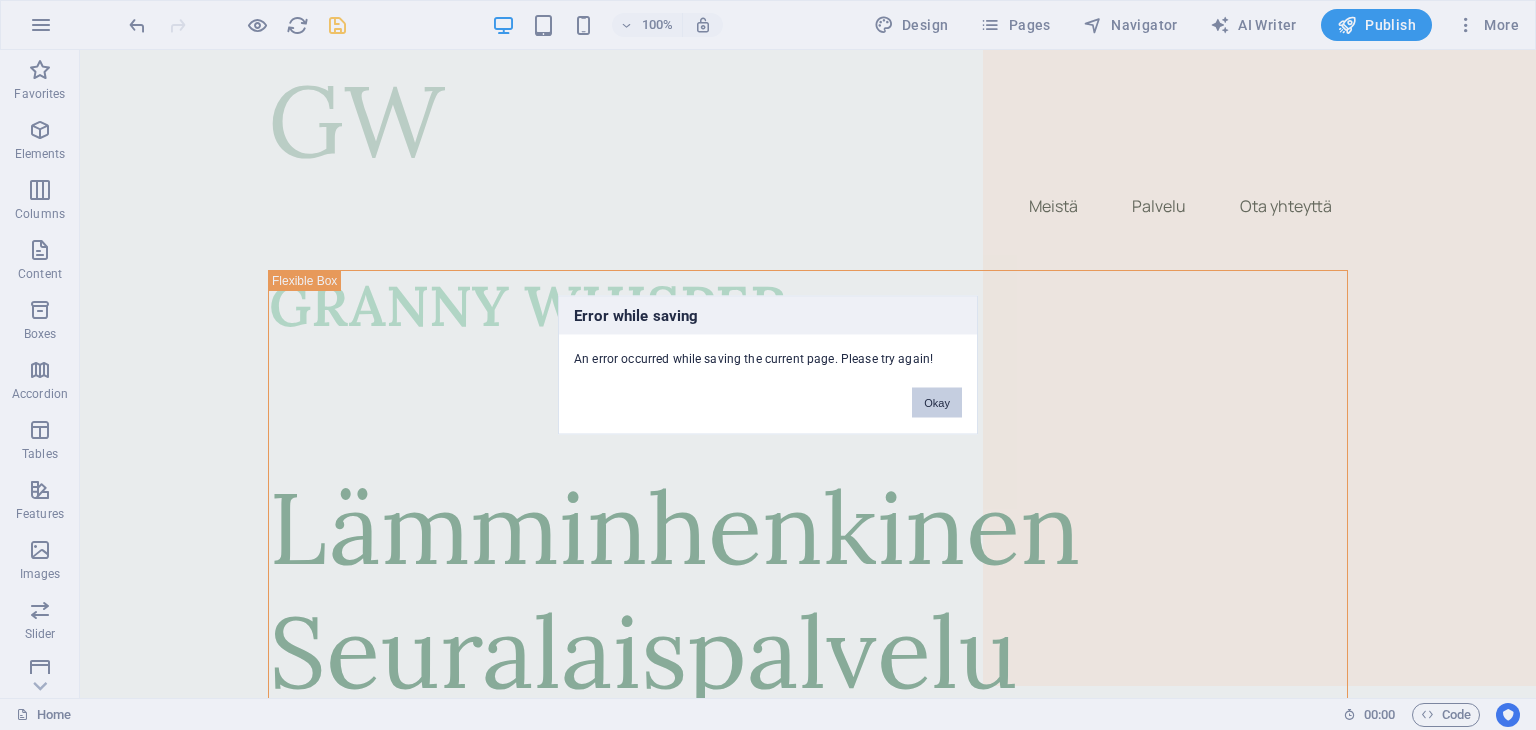 click on "Okay" at bounding box center (937, 403) 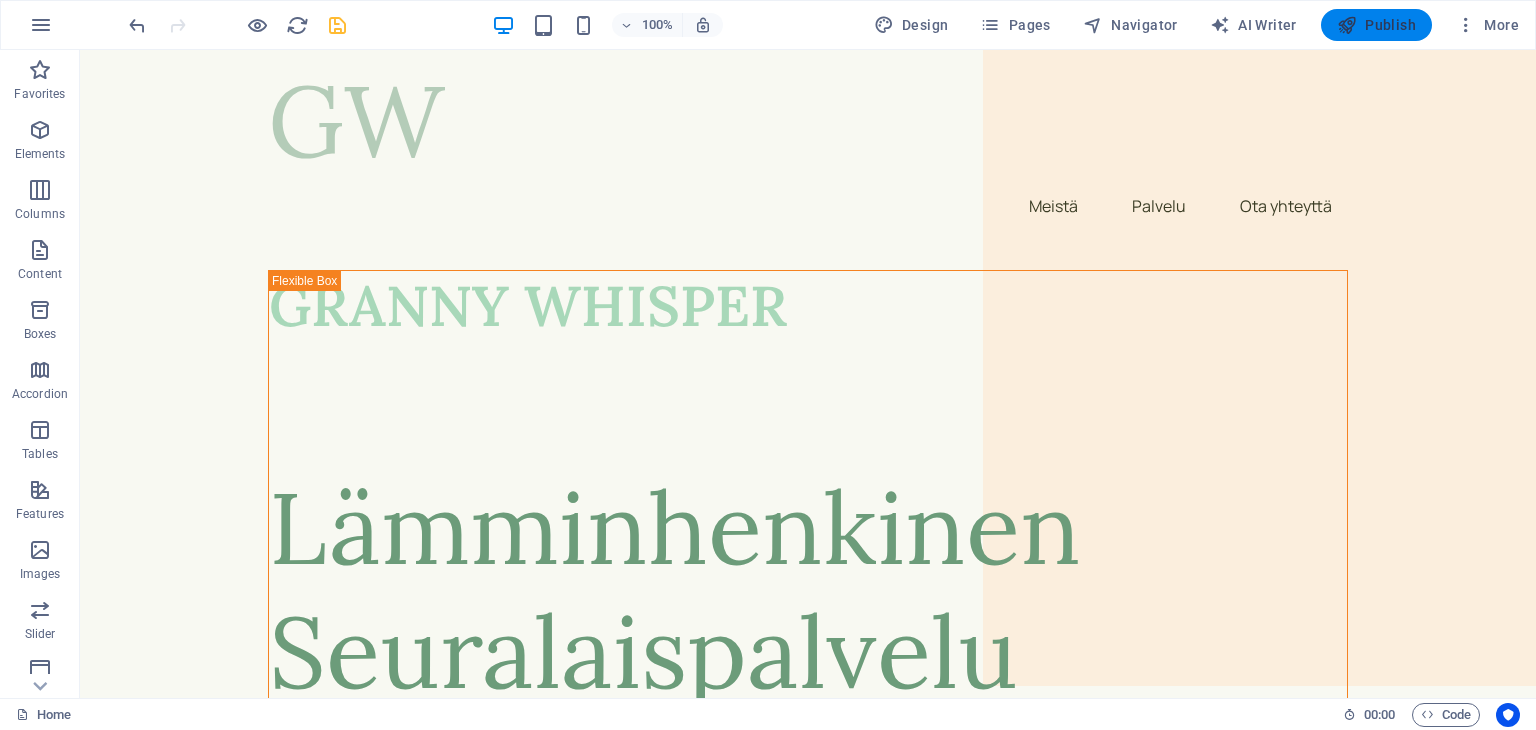 click on "Publish" at bounding box center (1376, 25) 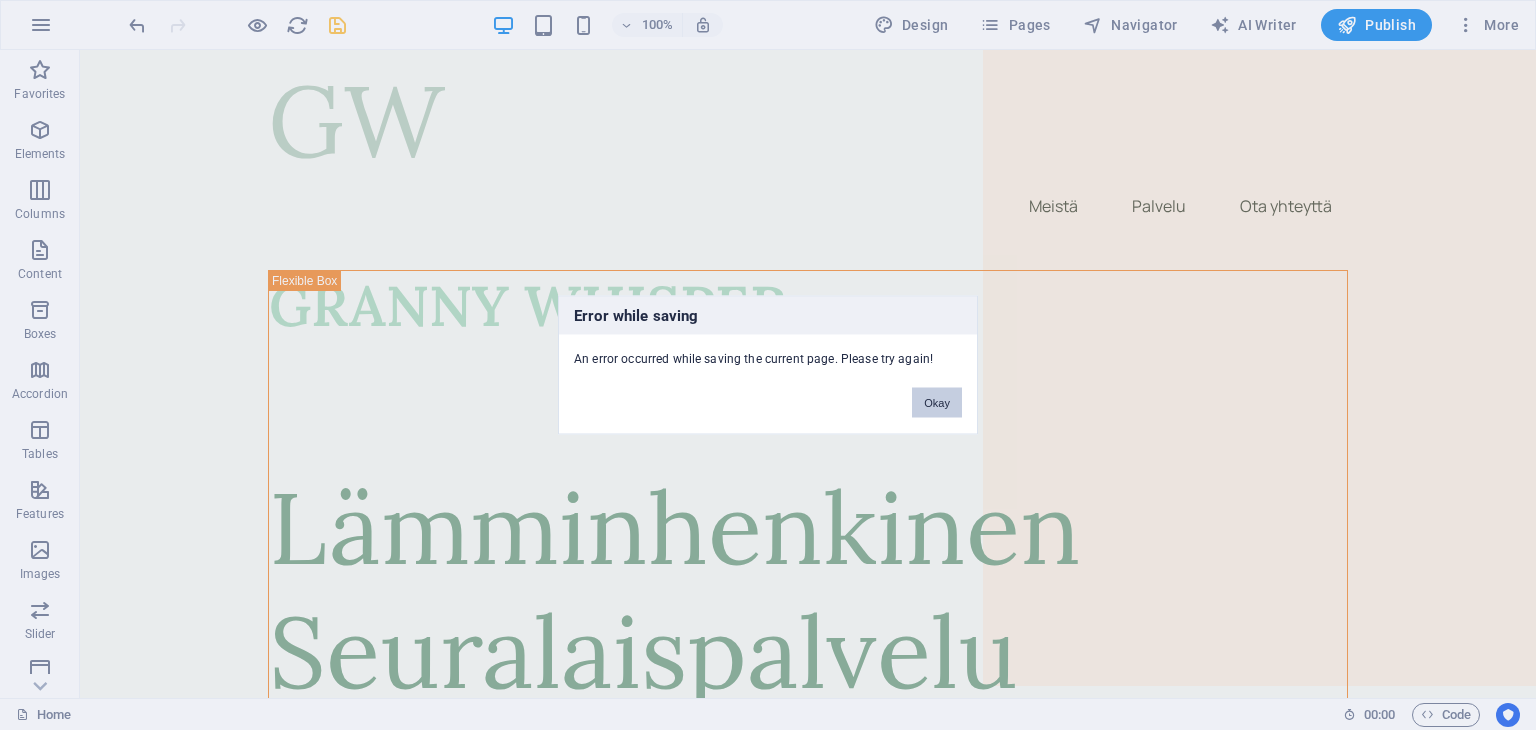 click on "Okay" at bounding box center [937, 403] 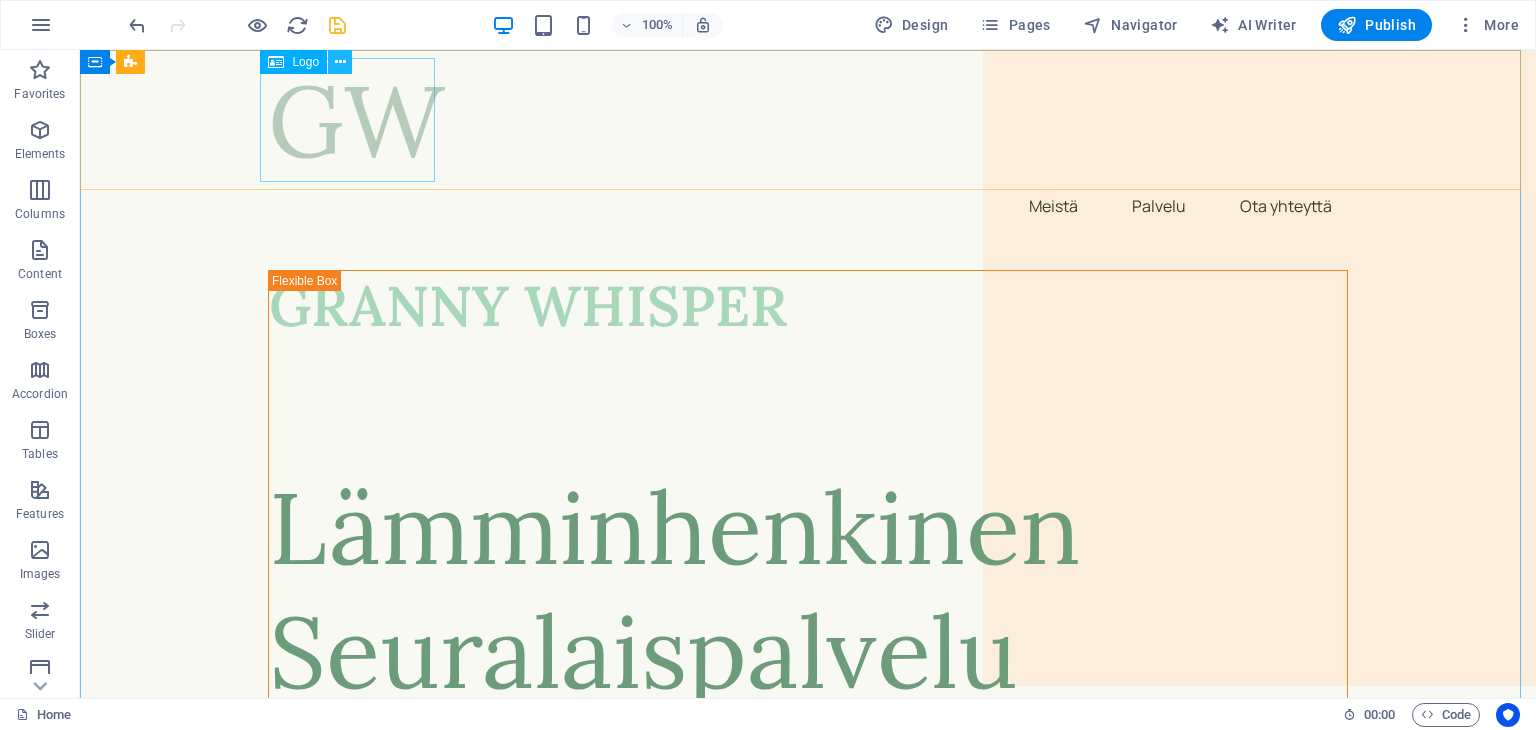 click at bounding box center (340, 62) 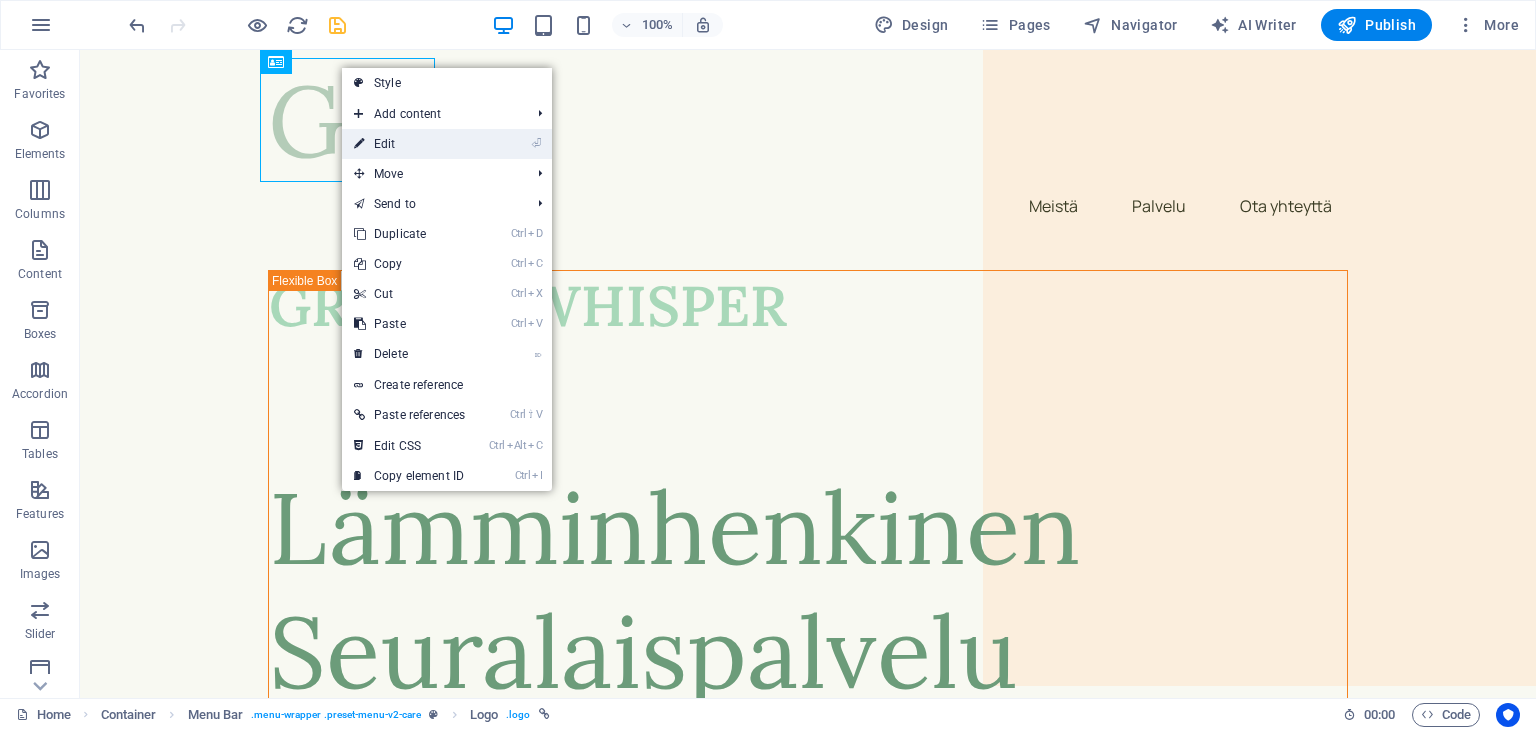 click on "⏎  Edit" at bounding box center [409, 144] 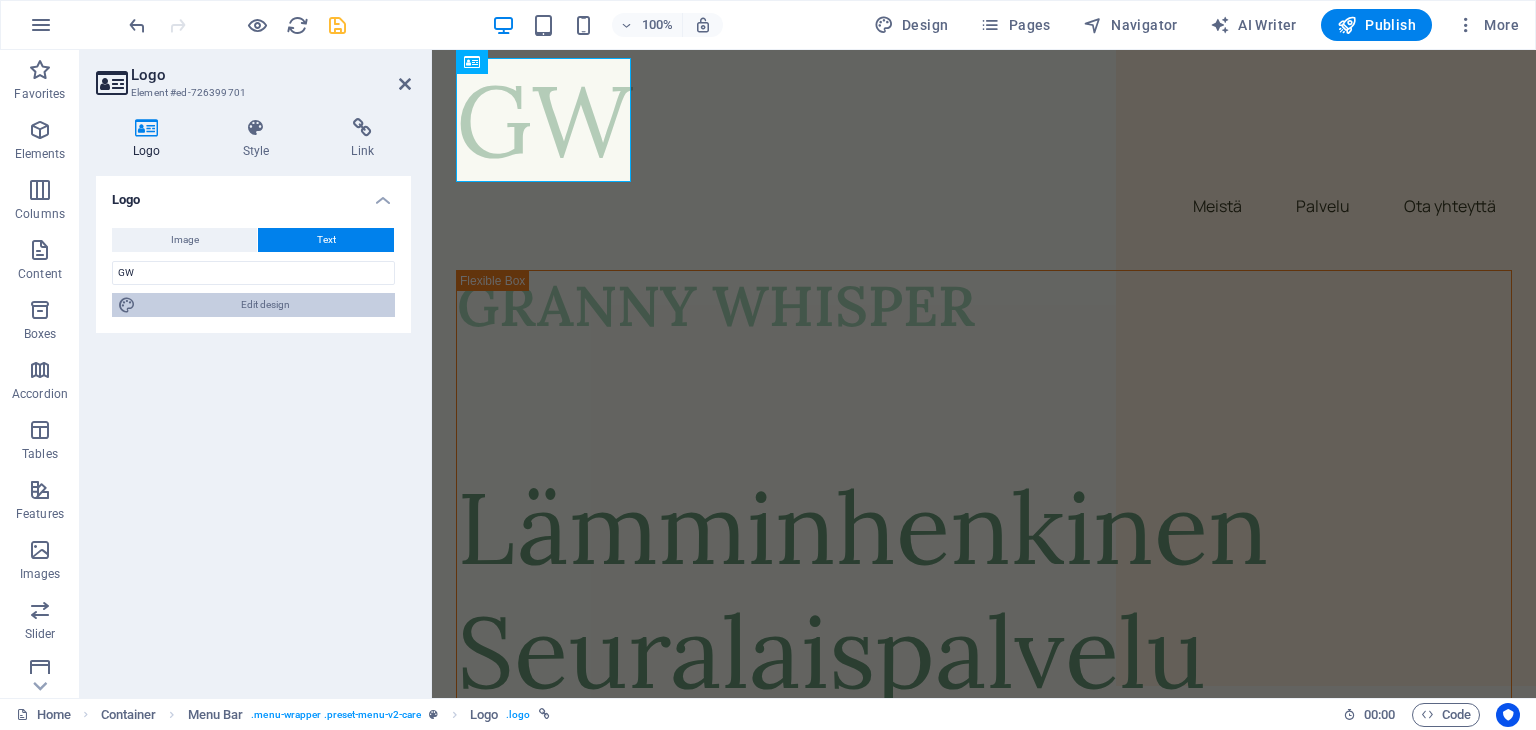 click on "Edit design" at bounding box center (265, 305) 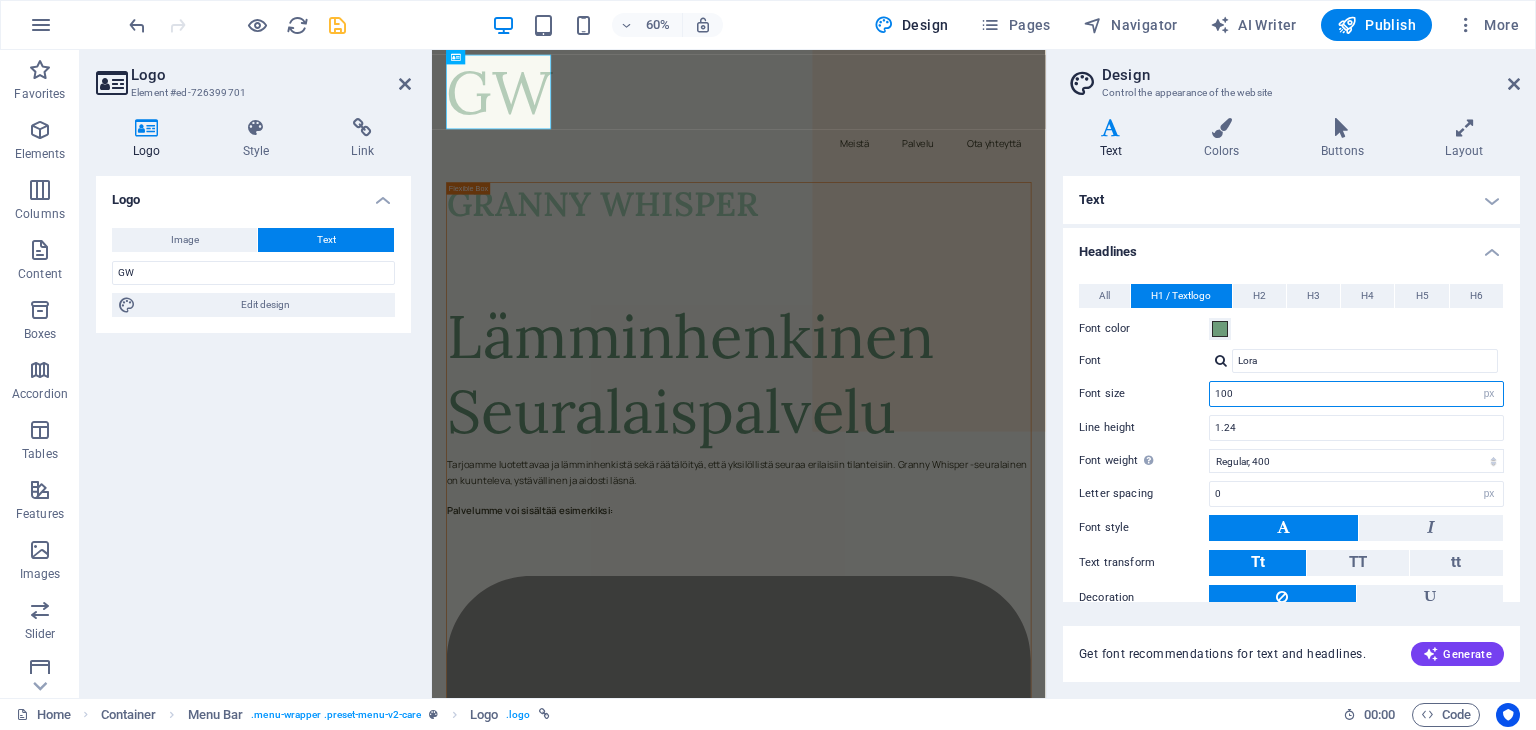 drag, startPoint x: 1277, startPoint y: 393, endPoint x: 1187, endPoint y: 390, distance: 90.04999 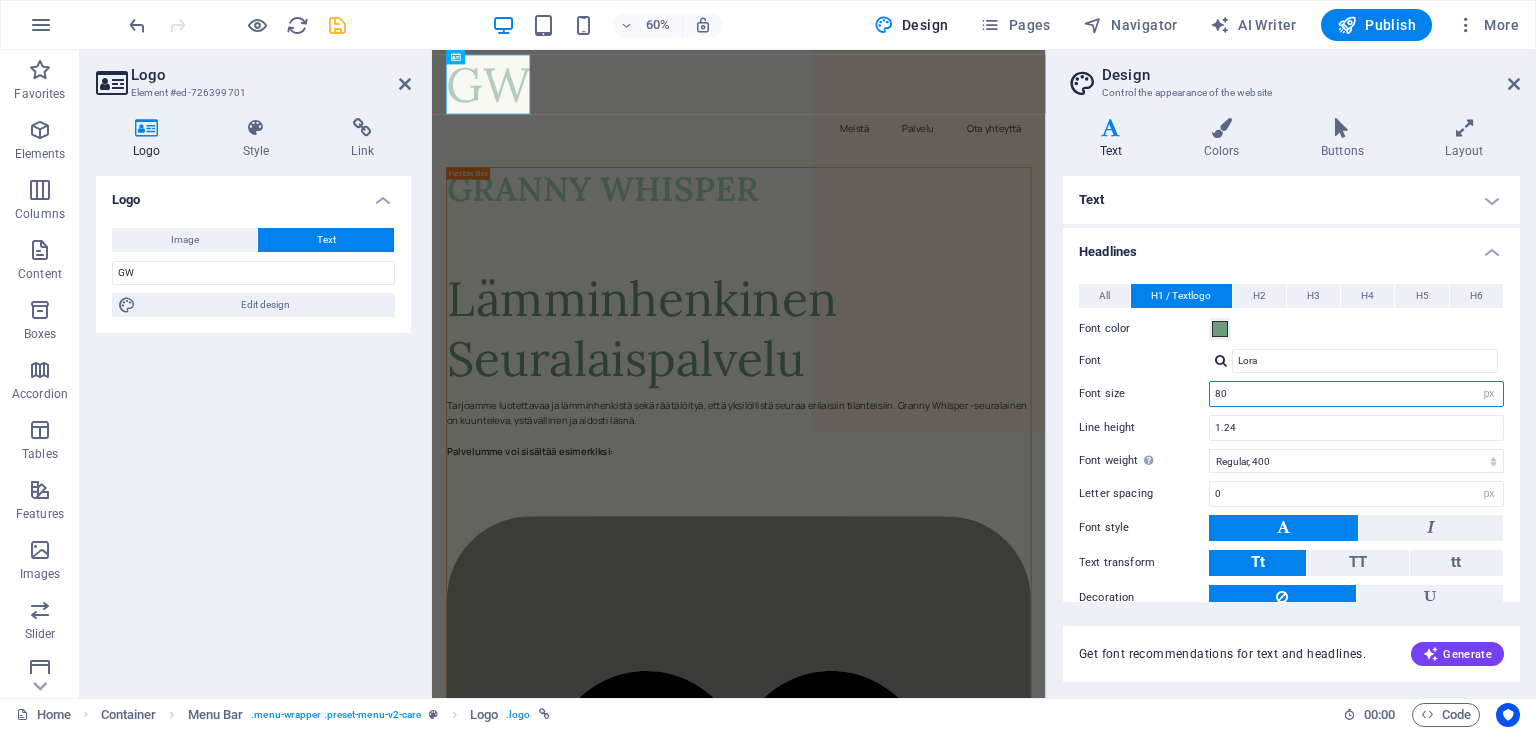 type on "80" 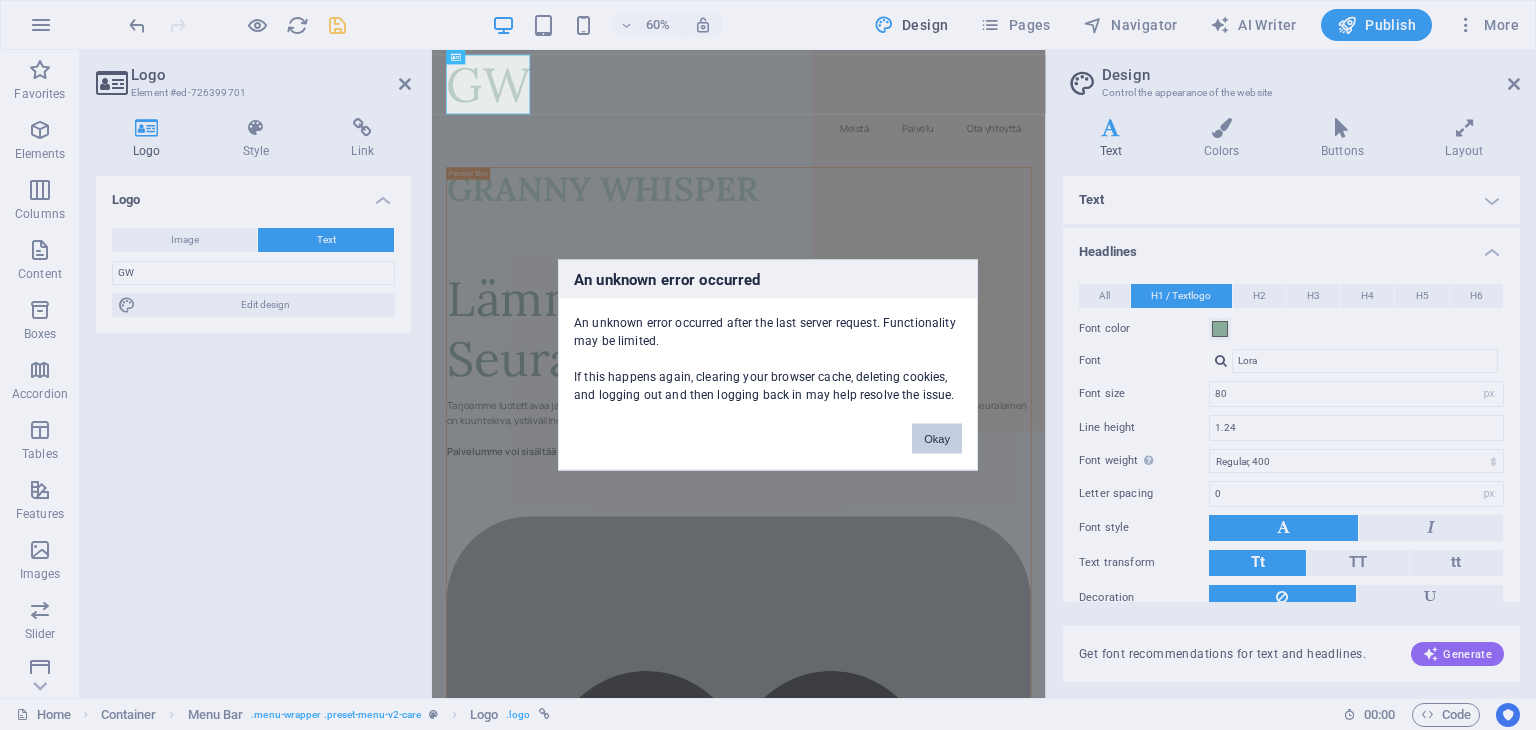 click on "Okay" at bounding box center (937, 439) 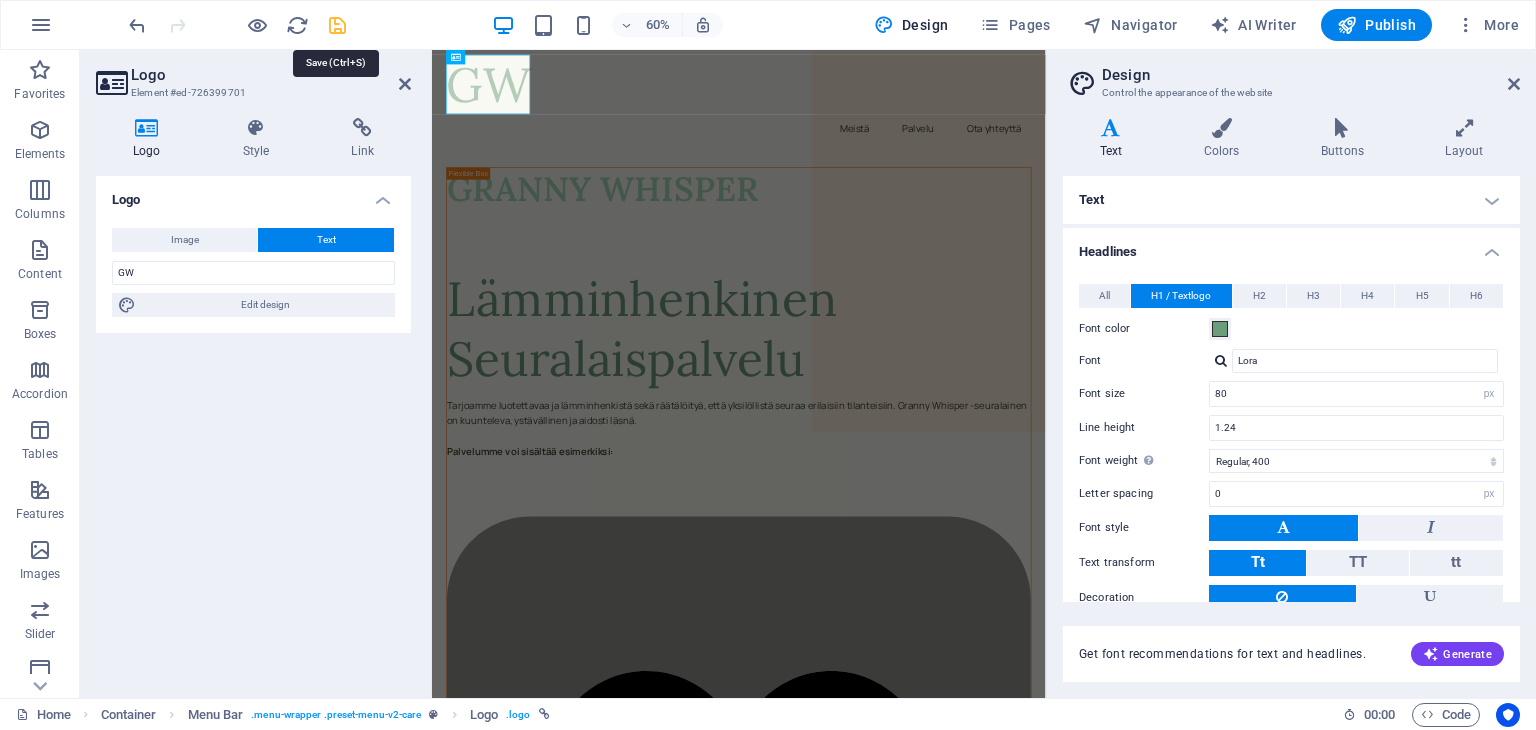 click at bounding box center (337, 25) 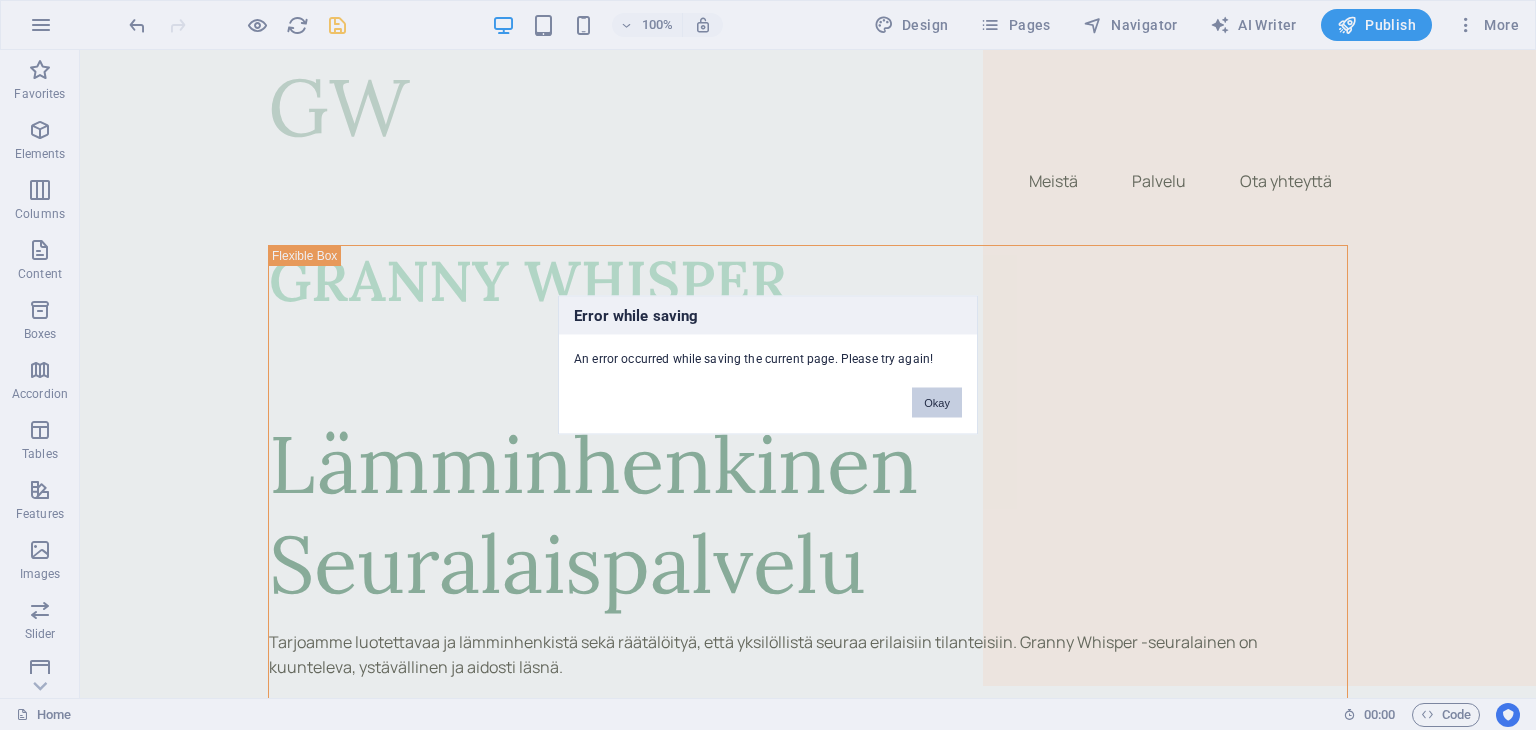 click on "Okay" at bounding box center (937, 403) 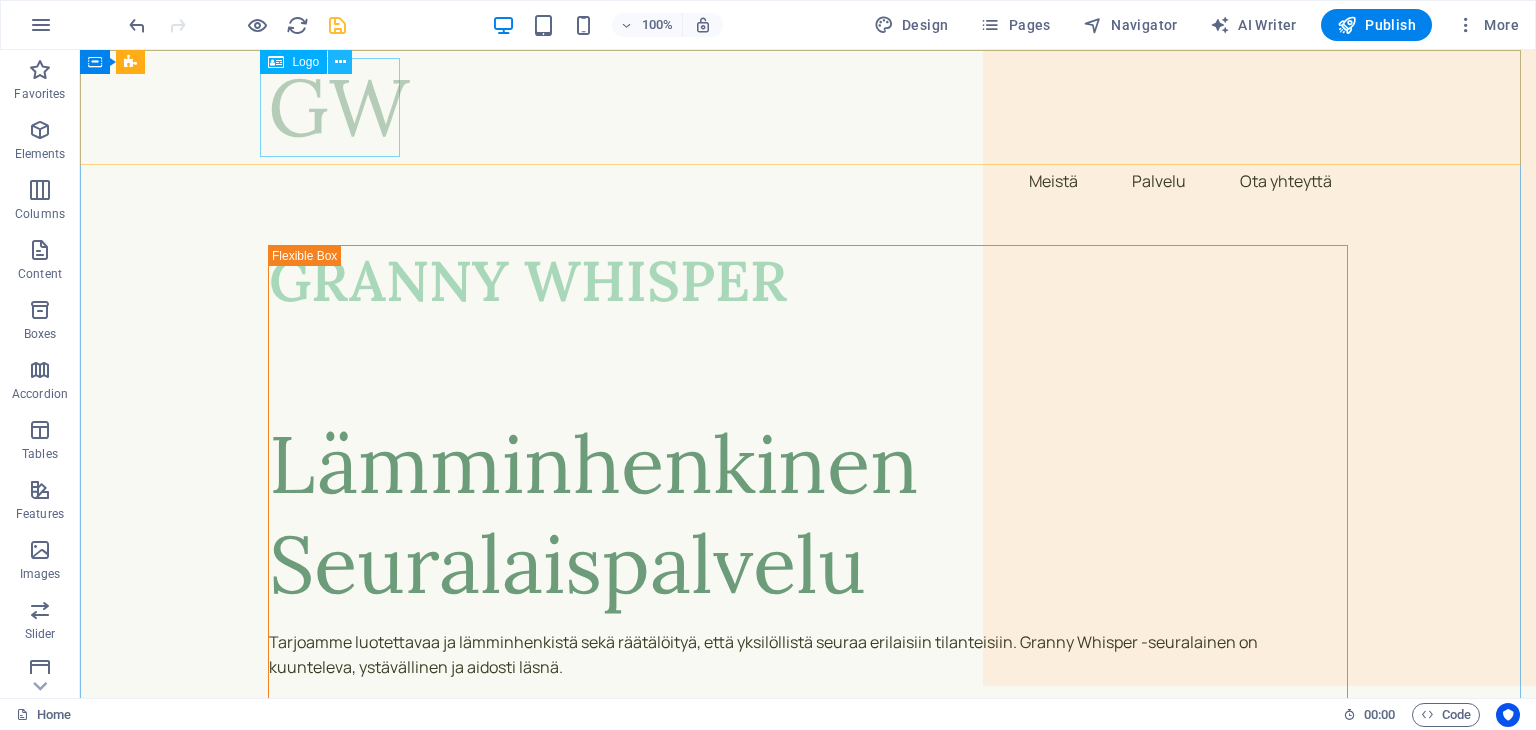 click at bounding box center [340, 62] 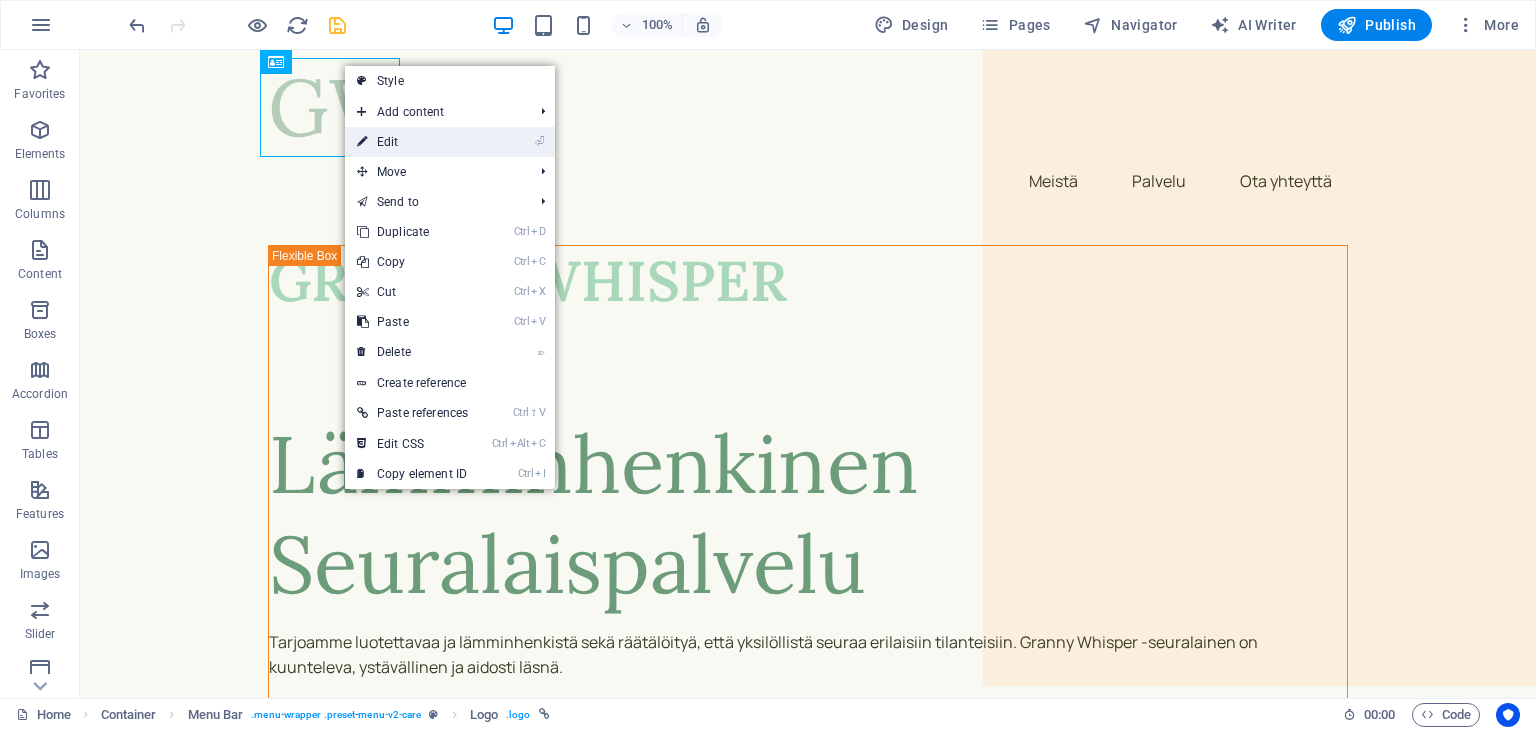 click on "⏎  Edit" at bounding box center [412, 142] 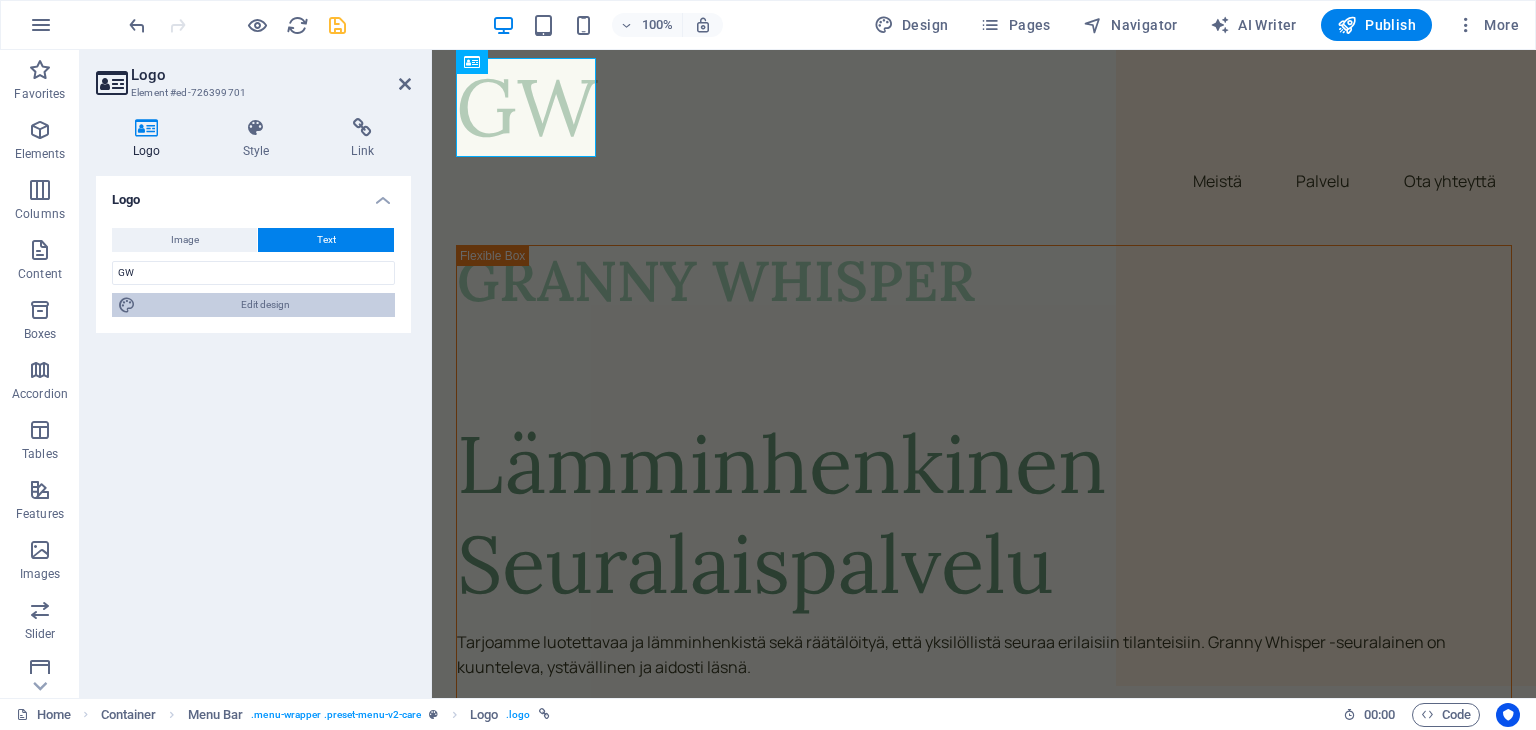 click on "Edit design" at bounding box center [265, 305] 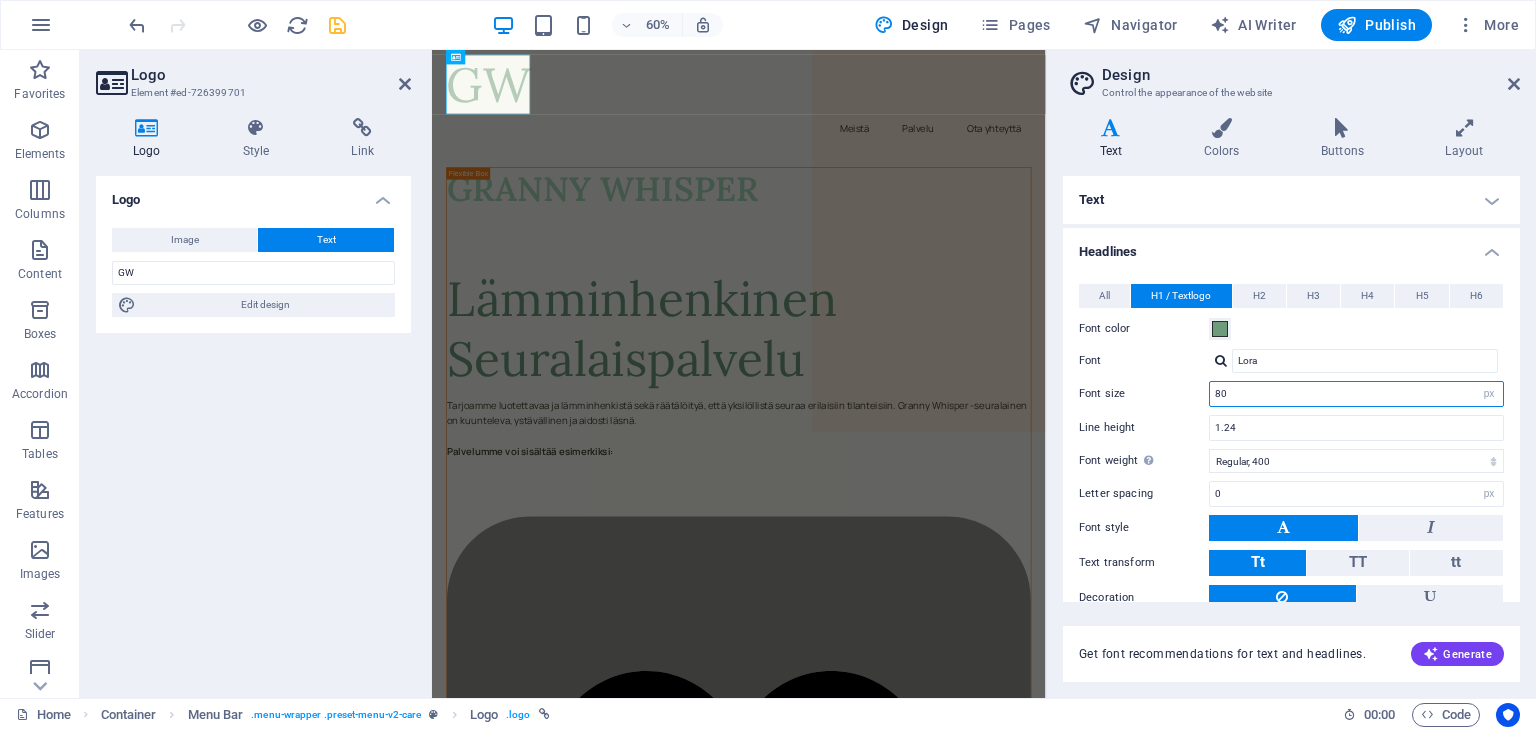 click on "80" at bounding box center (1356, 394) 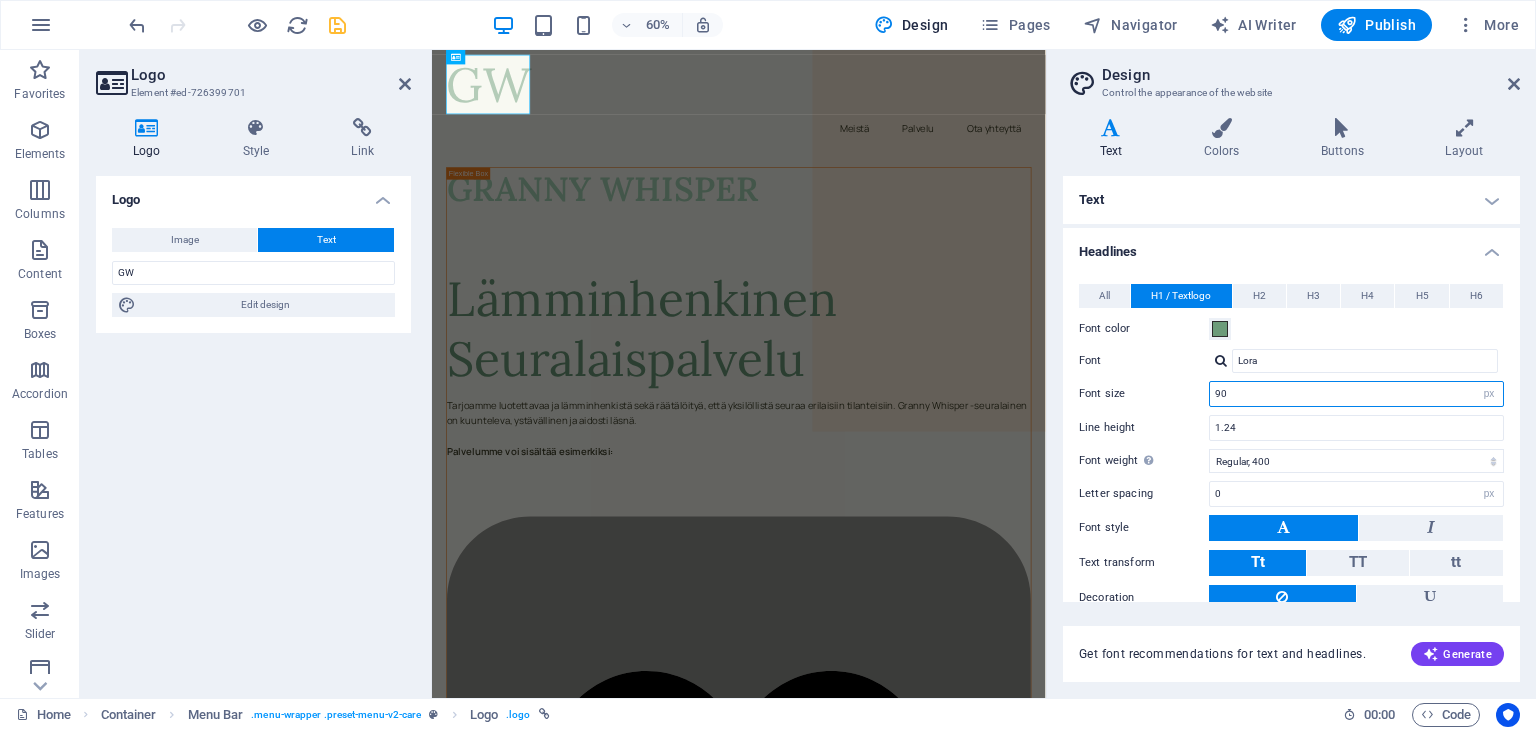type on "90" 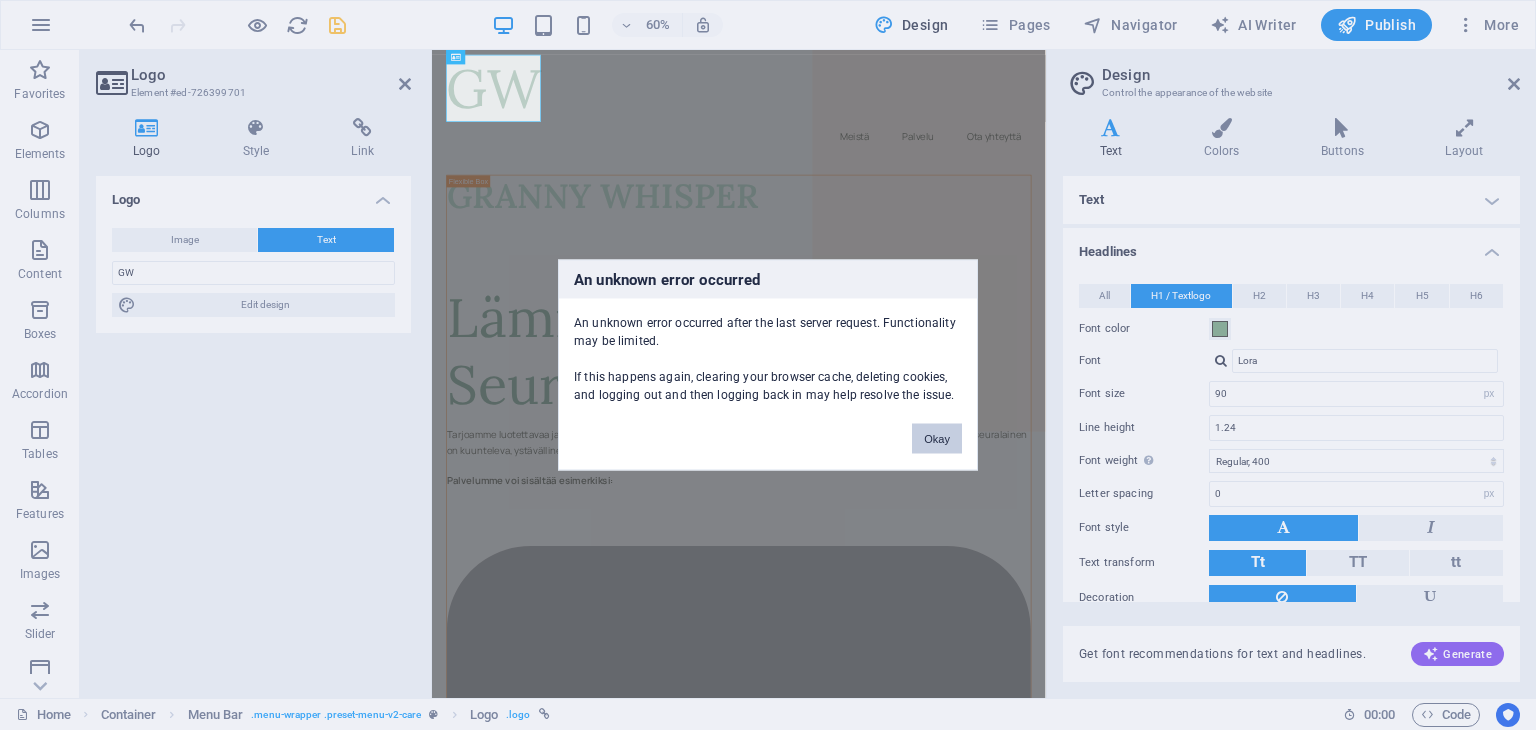 click on "Okay" at bounding box center (937, 439) 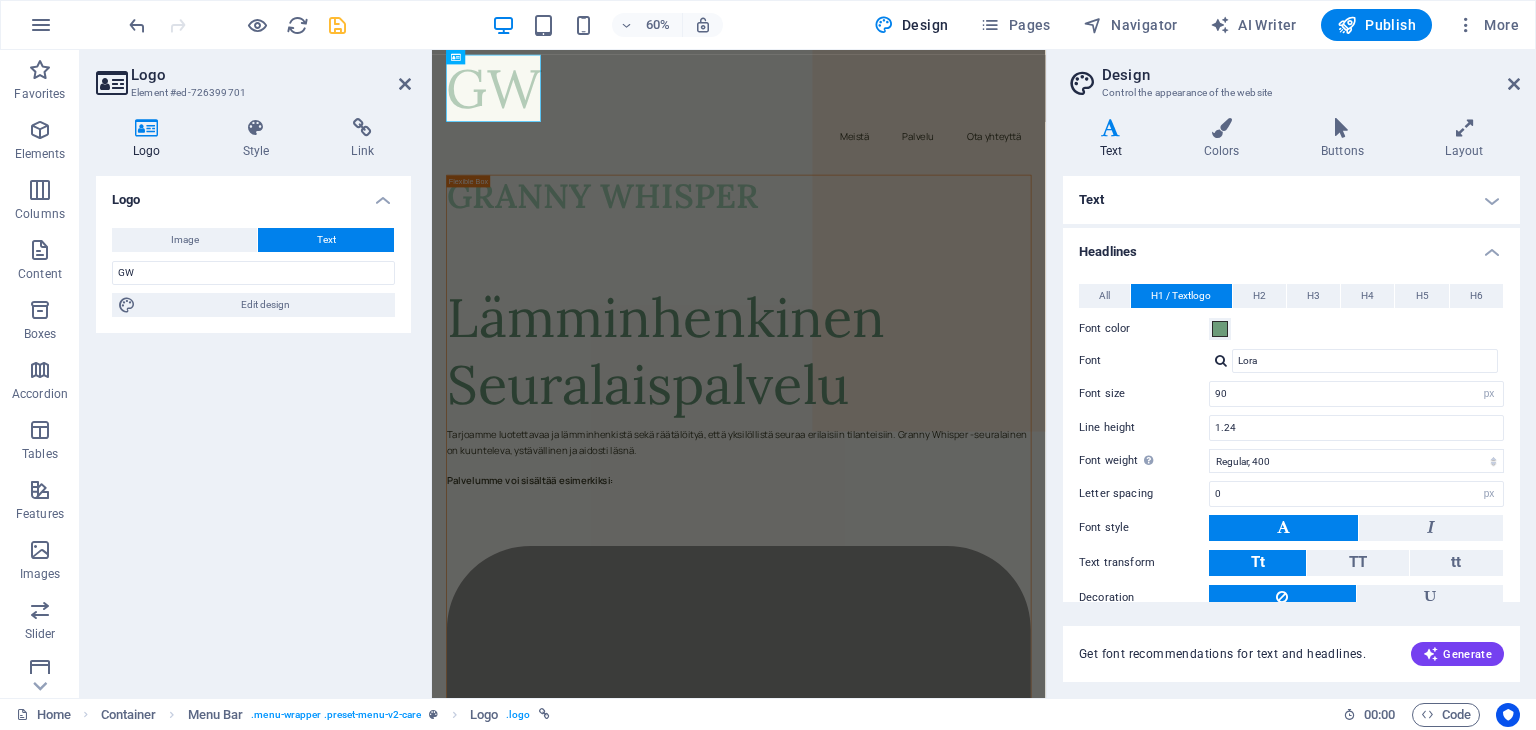 click on "Text" at bounding box center (1291, 200) 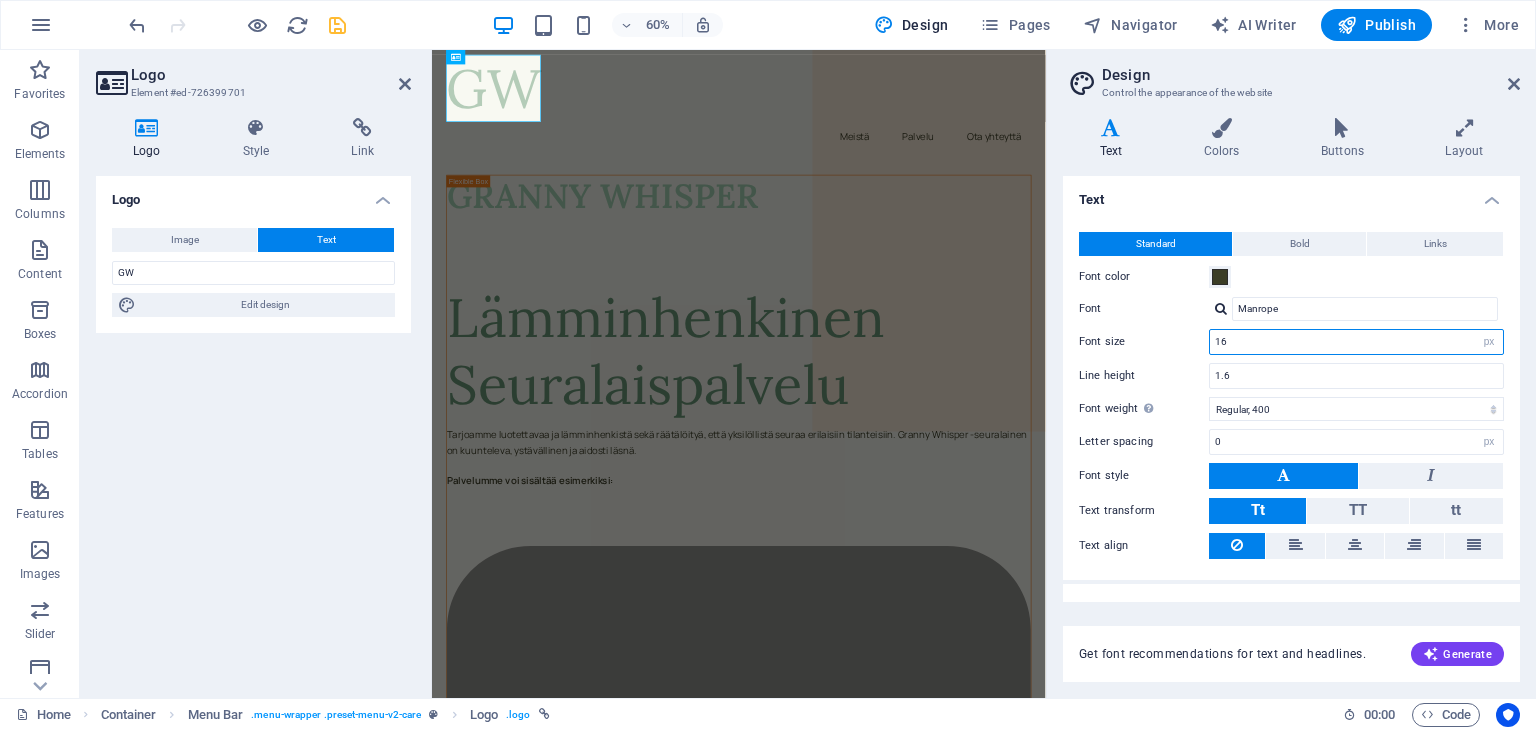 drag, startPoint x: 1249, startPoint y: 337, endPoint x: 1161, endPoint y: 341, distance: 88.09086 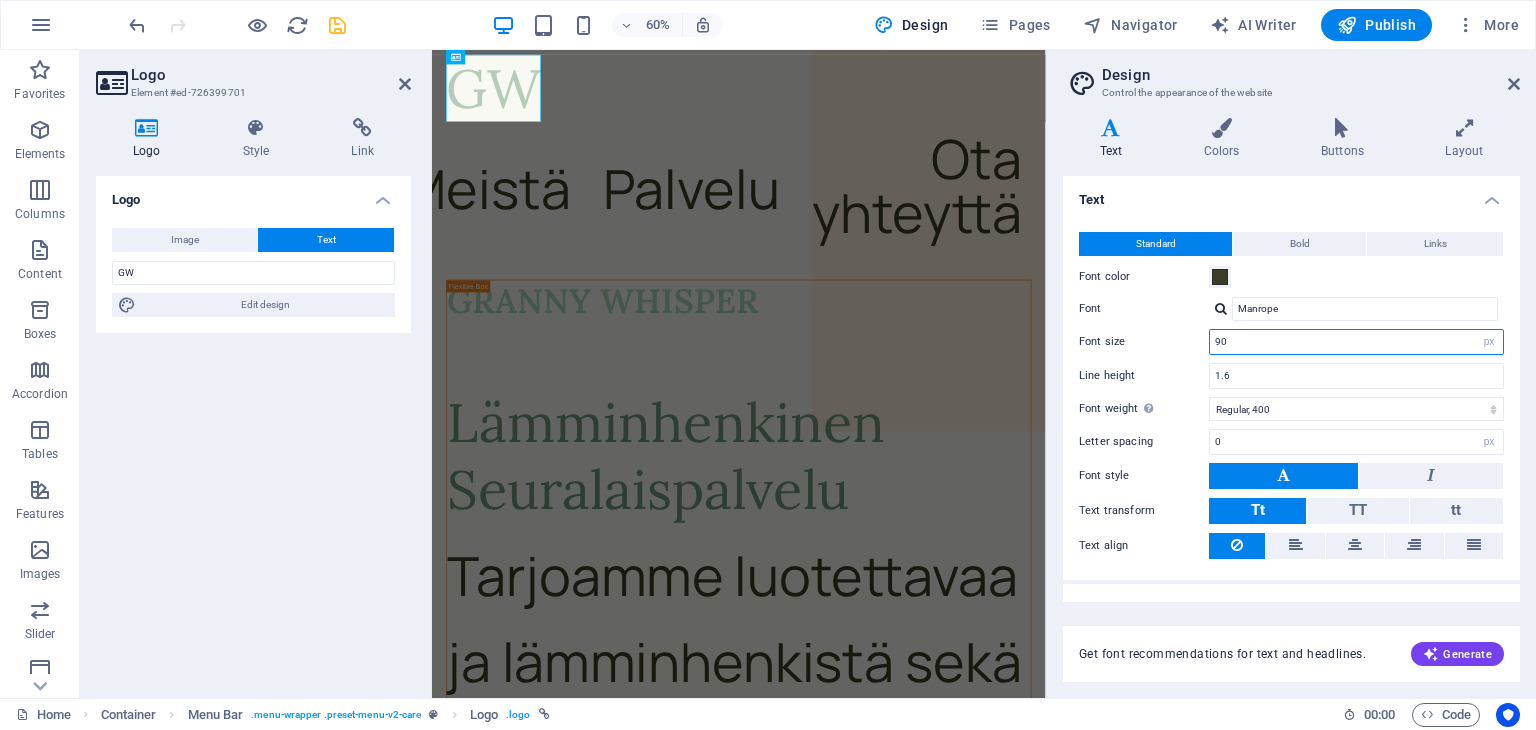 drag, startPoint x: 1233, startPoint y: 337, endPoint x: 1182, endPoint y: 342, distance: 51.24451 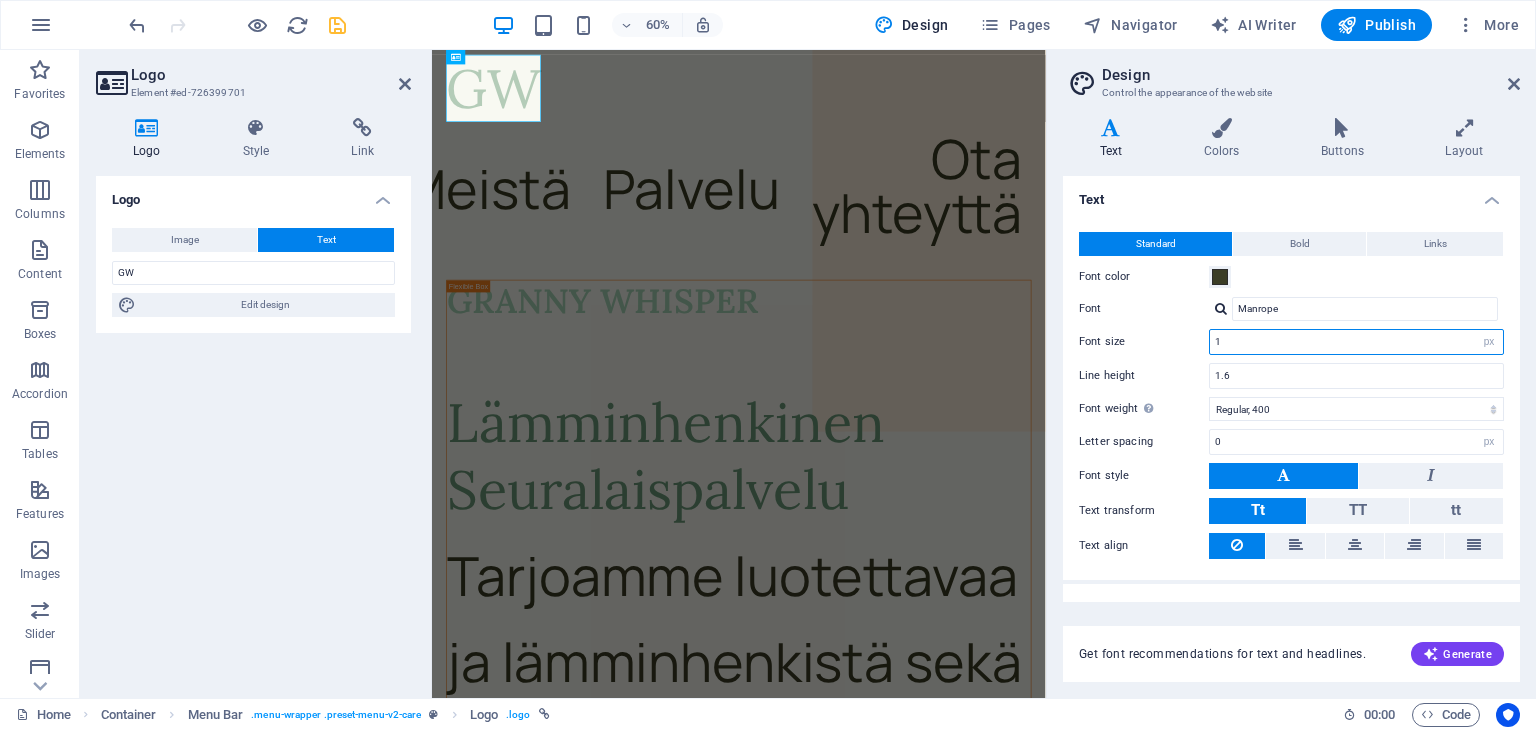 type on "16" 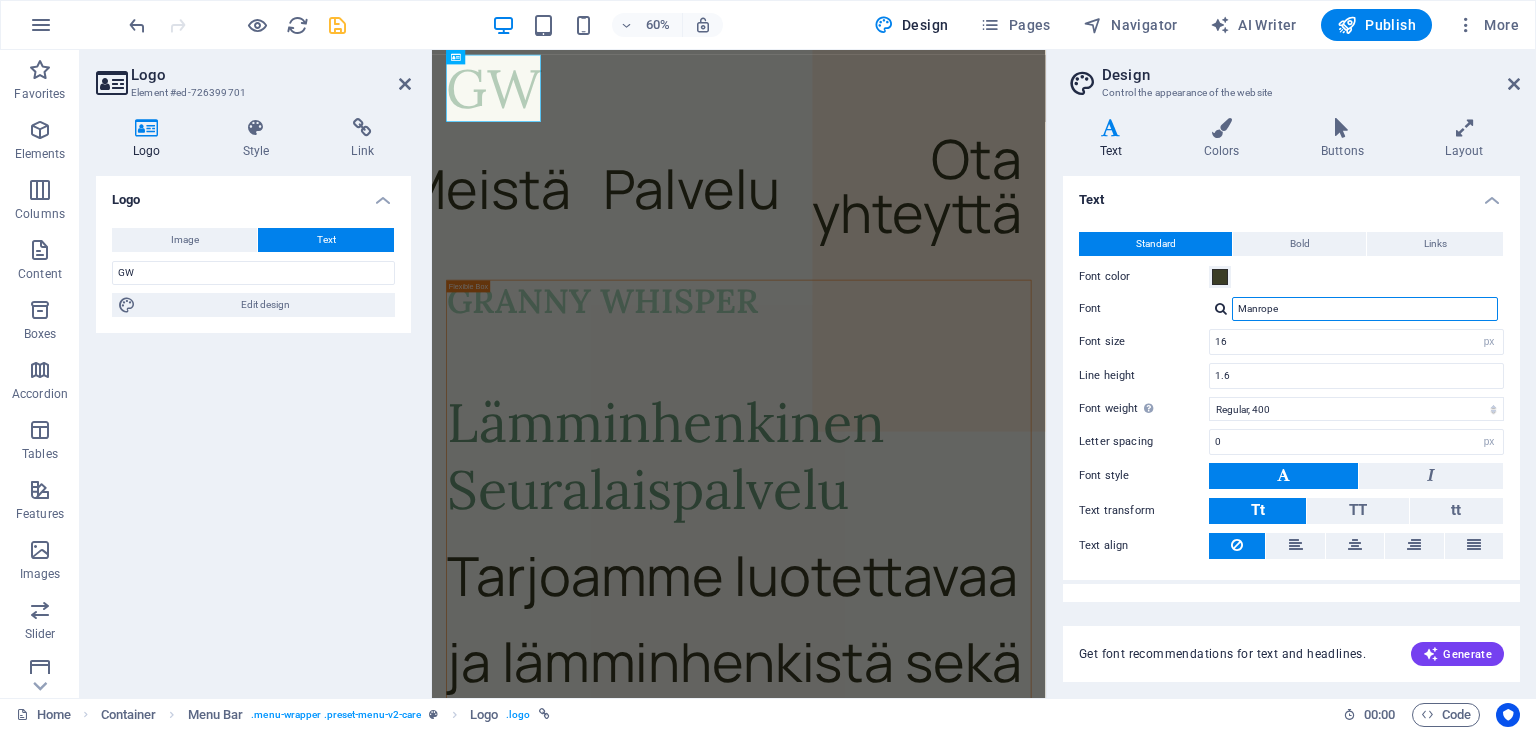 click on "Manrope" at bounding box center (1365, 309) 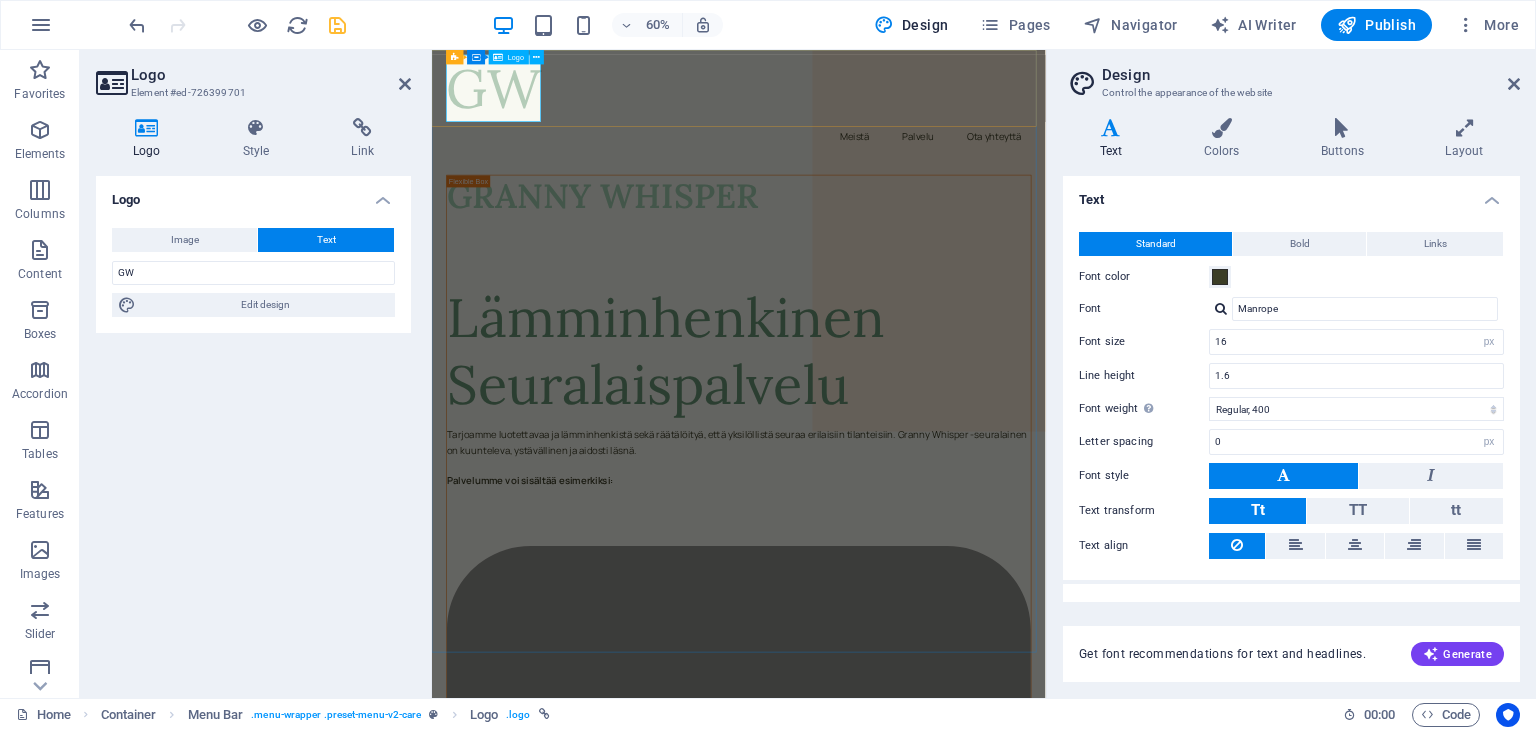 click on "GW" at bounding box center [943, 114] 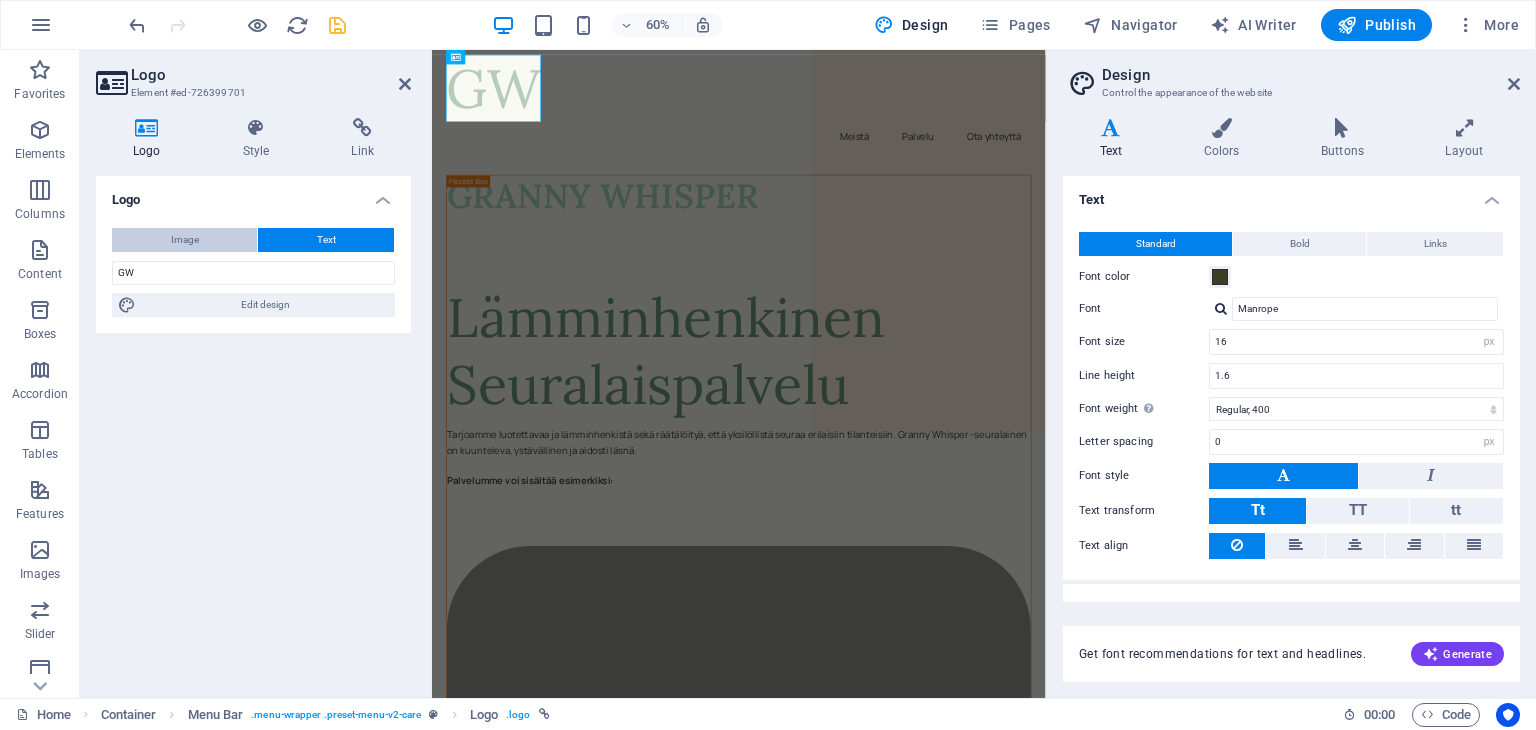click on "Image" at bounding box center [185, 240] 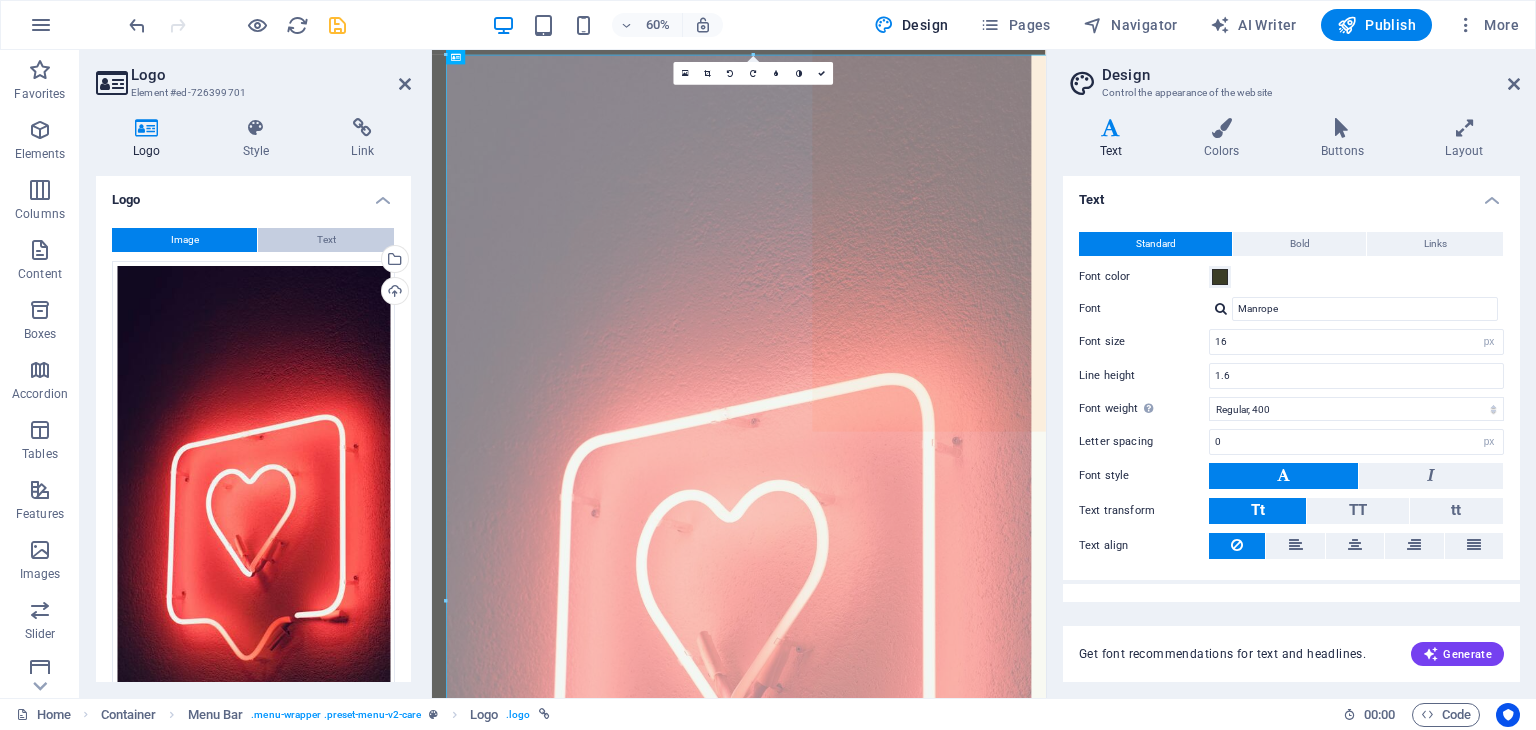 click on "Text" at bounding box center [326, 240] 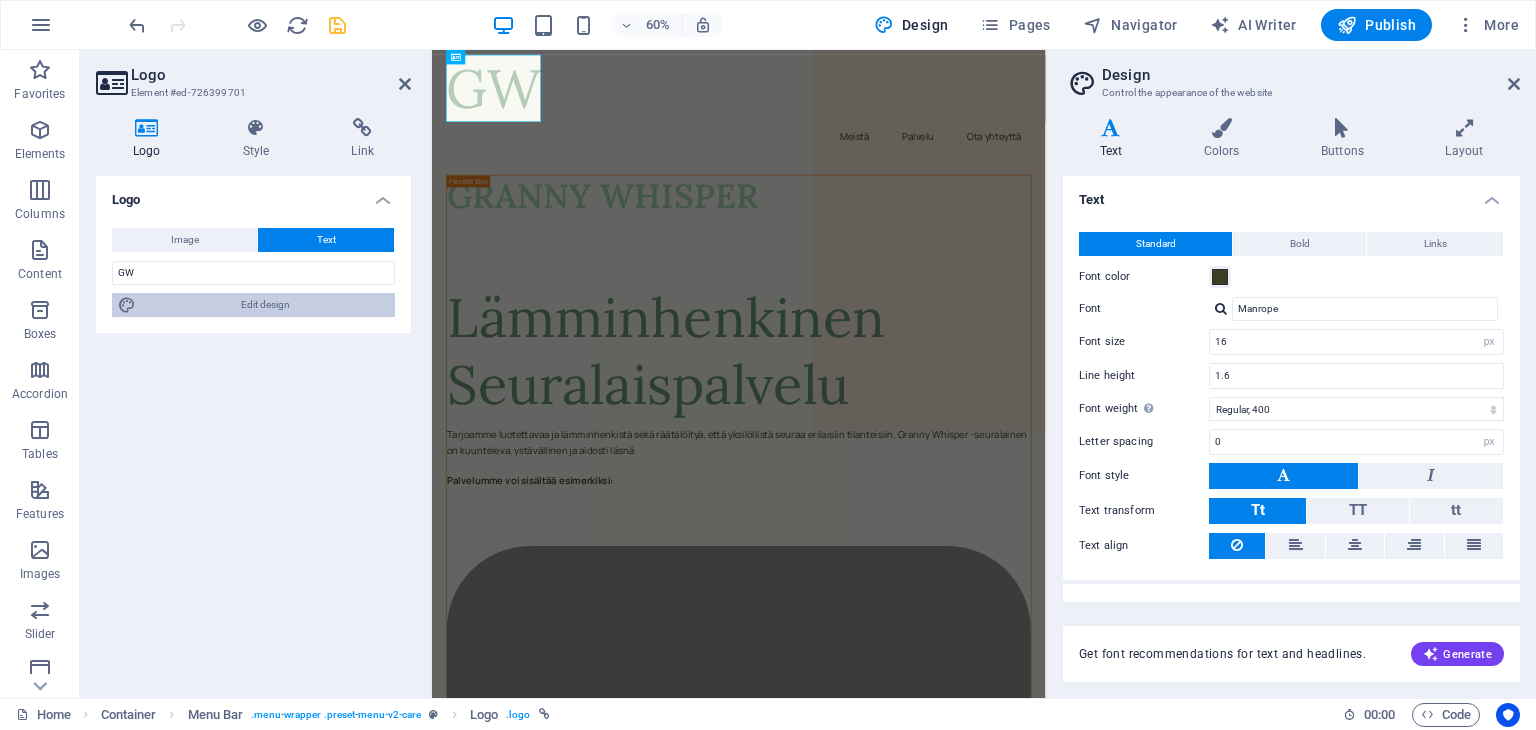click on "Edit design" at bounding box center [265, 305] 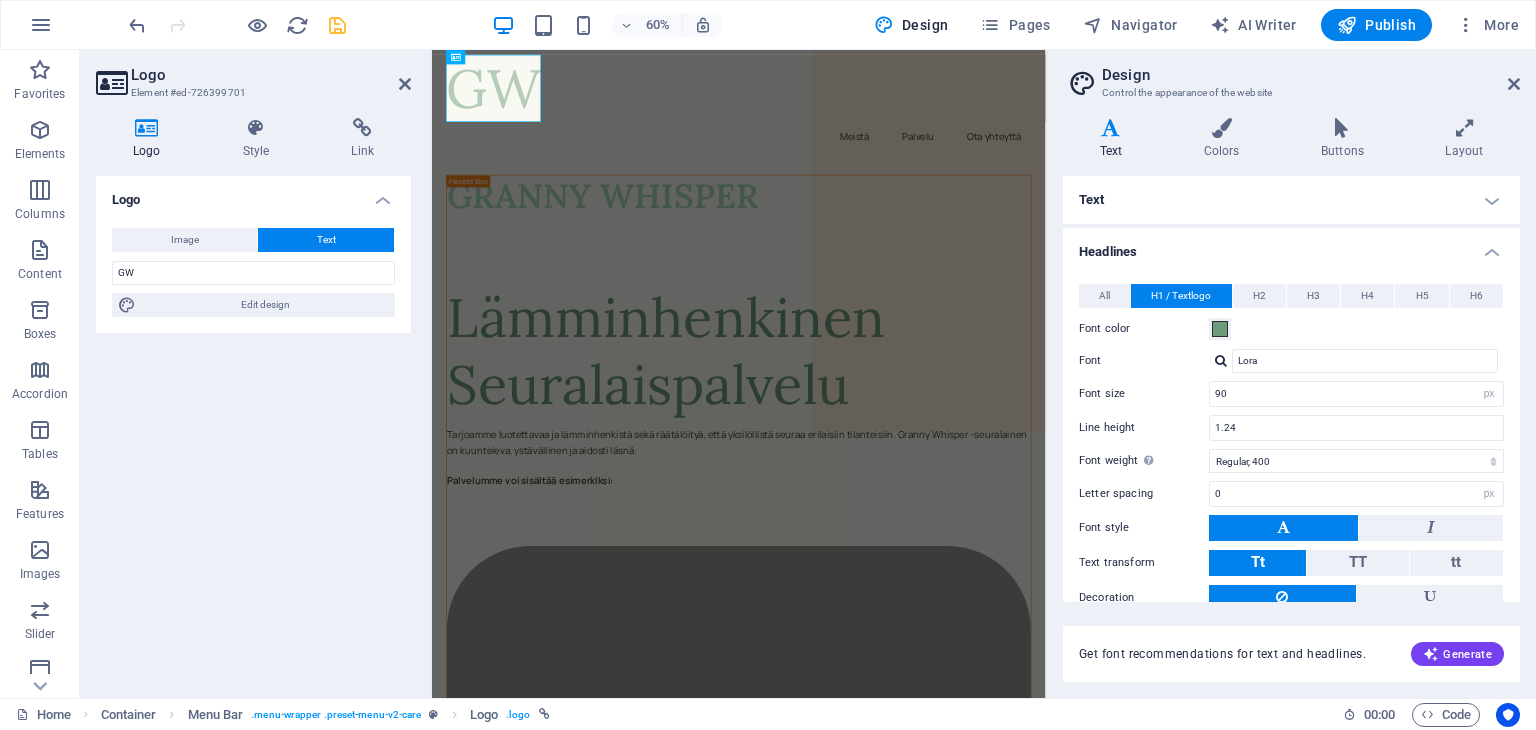 click on "Logo Image Text Drag files here, click to choose files or select files from Files or our free stock photos & videos Select files from the file manager, stock photos, or upload file(s) Upload Width Default auto px rem % em vh vw Fit image Automatically fit image to a fixed width and height Height Default auto px Alignment Lazyload Loading images after the page loads improves page speed. Responsive Automatically load retina image and smartphone optimized sizes. Lightbox Use as headline The image will be wrapped in an H1 headline tag. Useful for giving alternative text the weight of an H1 headline, e.g. for the logo. Leave unchecked if uncertain. Optimized Images are compressed to improve page speed. Position Direction Custom X offset 50 px rem % vh vw Y offset 50 px rem % vh vw GW Edit design Text Float No float Image left Image right Determine how text should behave around the image. Text Alternative text Image caption Paragraph Format Normal Heading 1 Heading 2 Heading 3 Heading 4 Heading 5 Heading 6 Code 8 9" at bounding box center [253, 429] 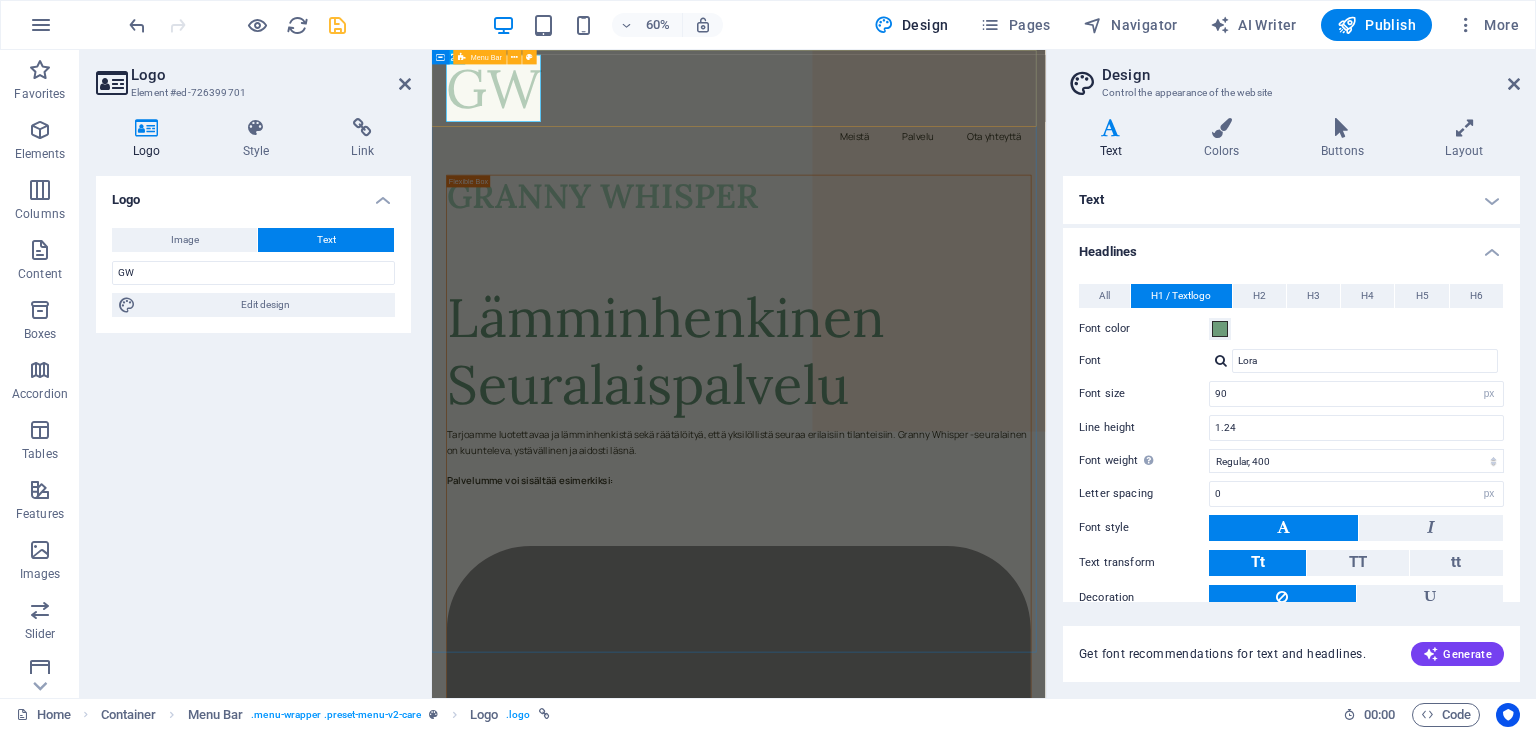 click on "GW Meistä Palvelu Ota yhteyttä" at bounding box center (943, 138) 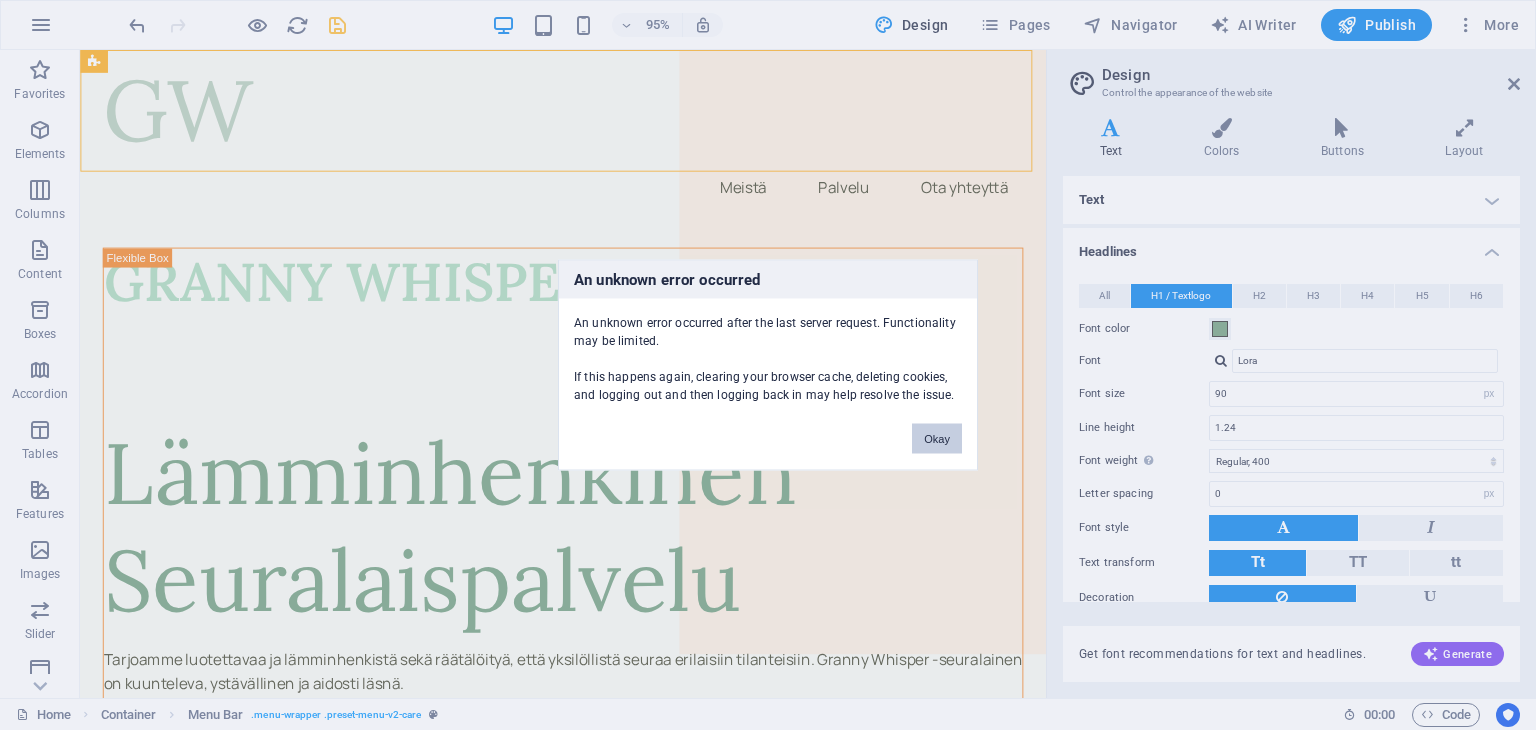 click on "Okay" at bounding box center (937, 439) 